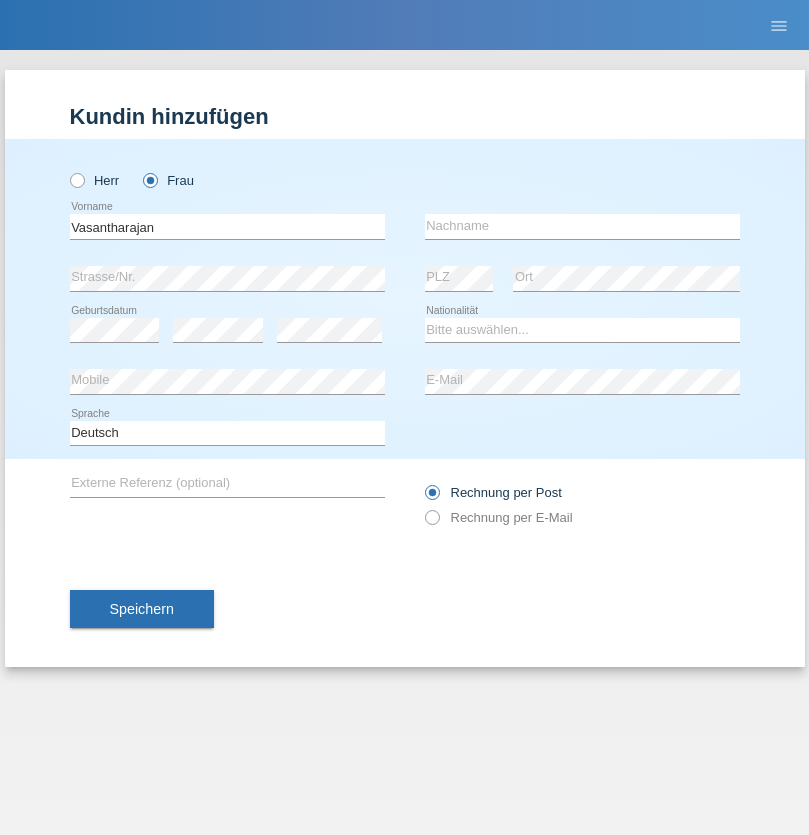 scroll, scrollTop: 0, scrollLeft: 0, axis: both 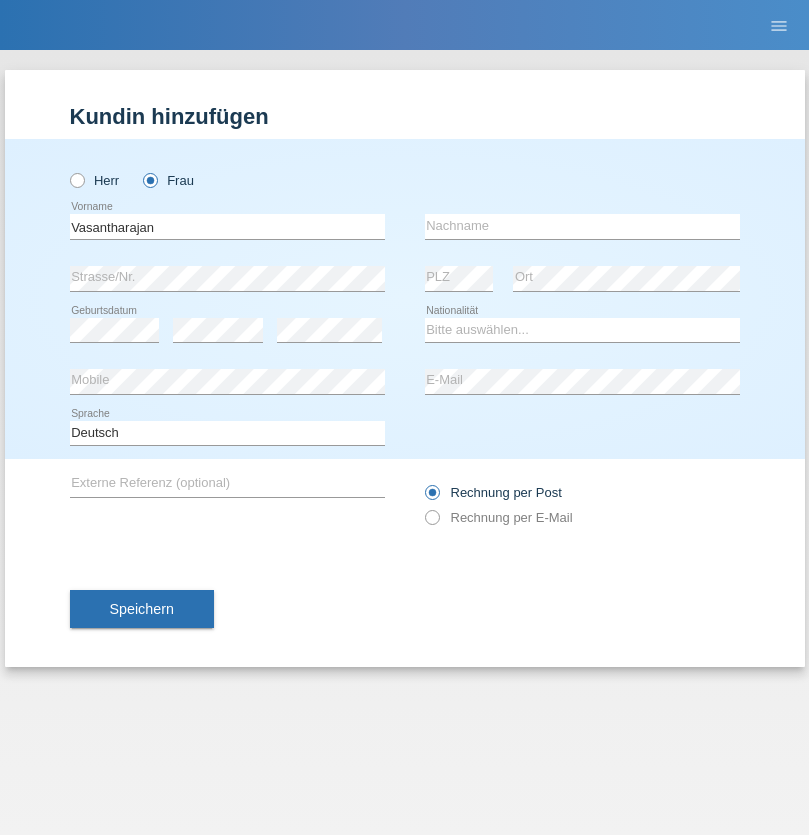 type on "Vasantharajan" 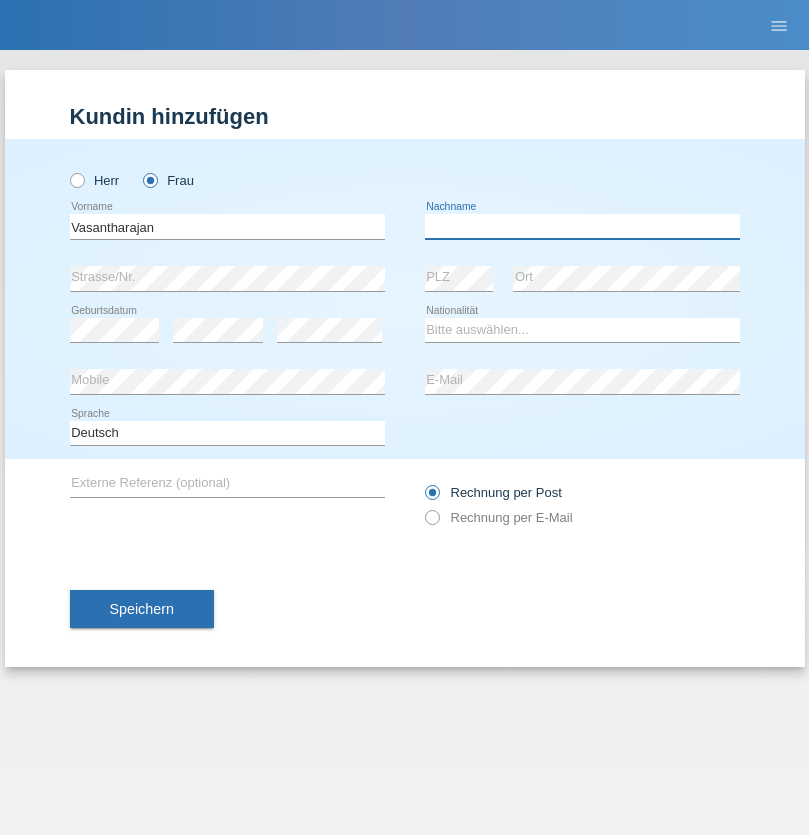click at bounding box center [582, 226] 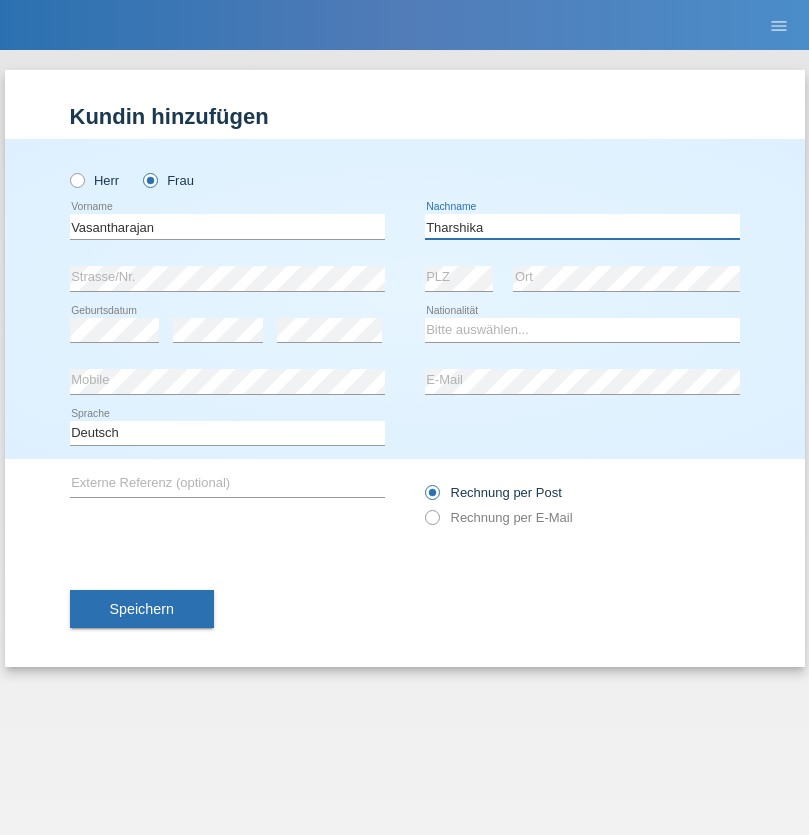 type on "Tharshika" 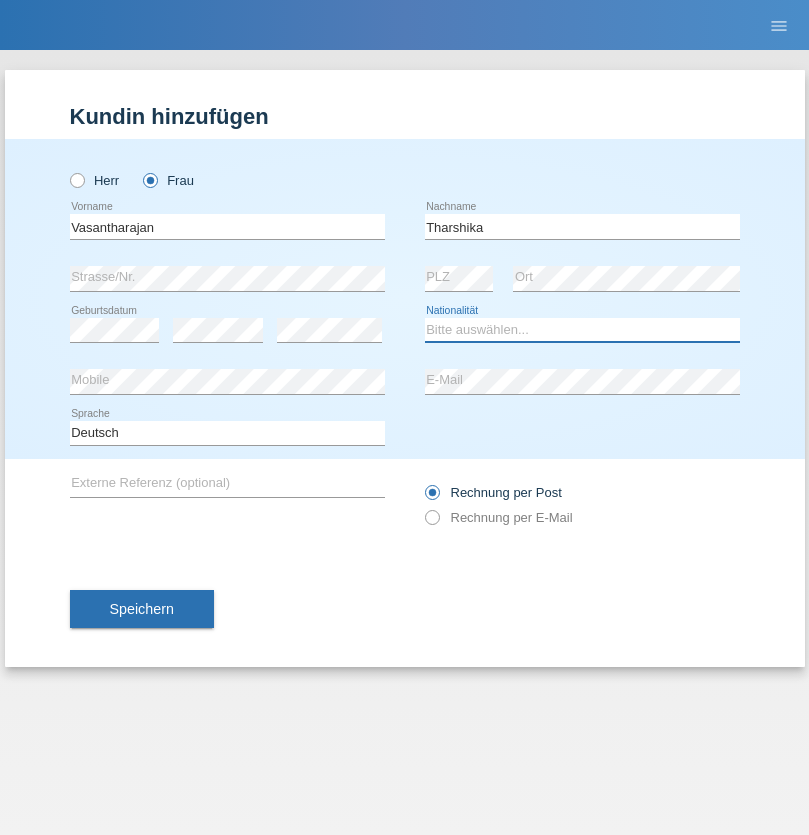 select on "LK" 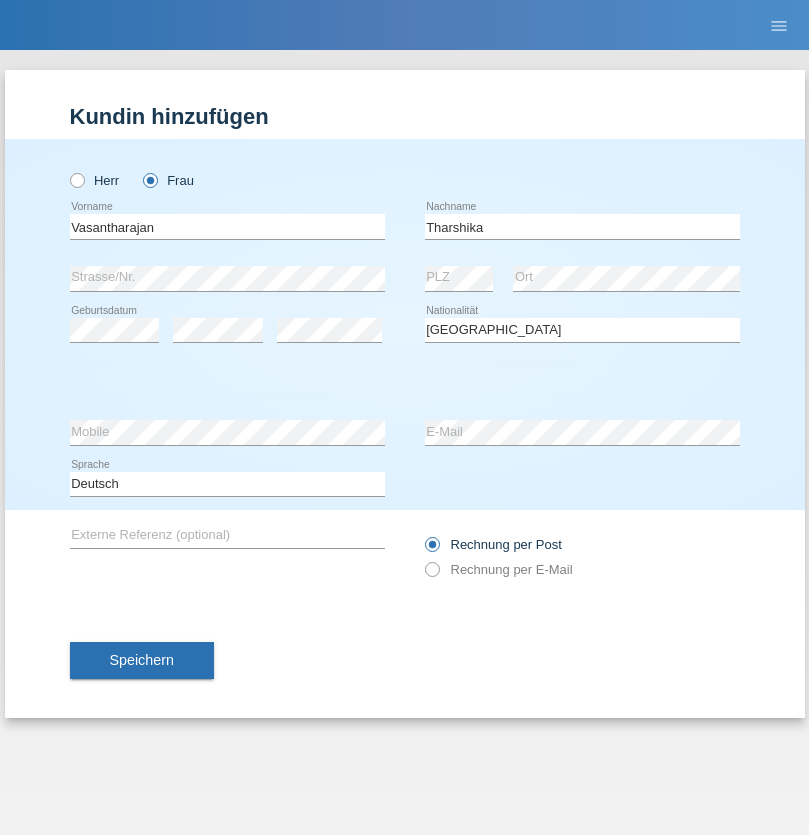 select on "C" 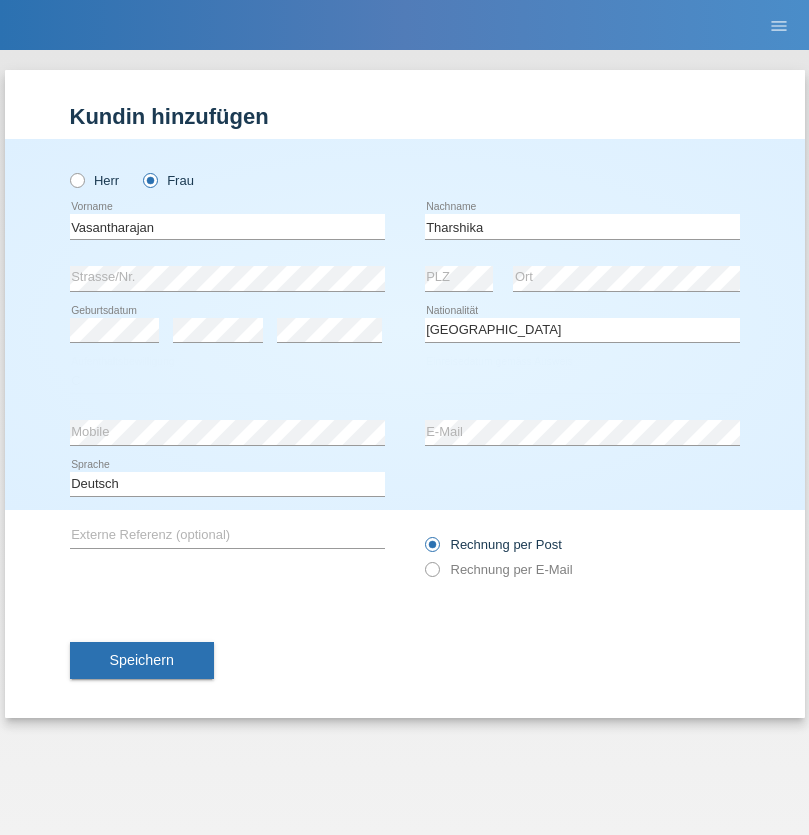 select on "17" 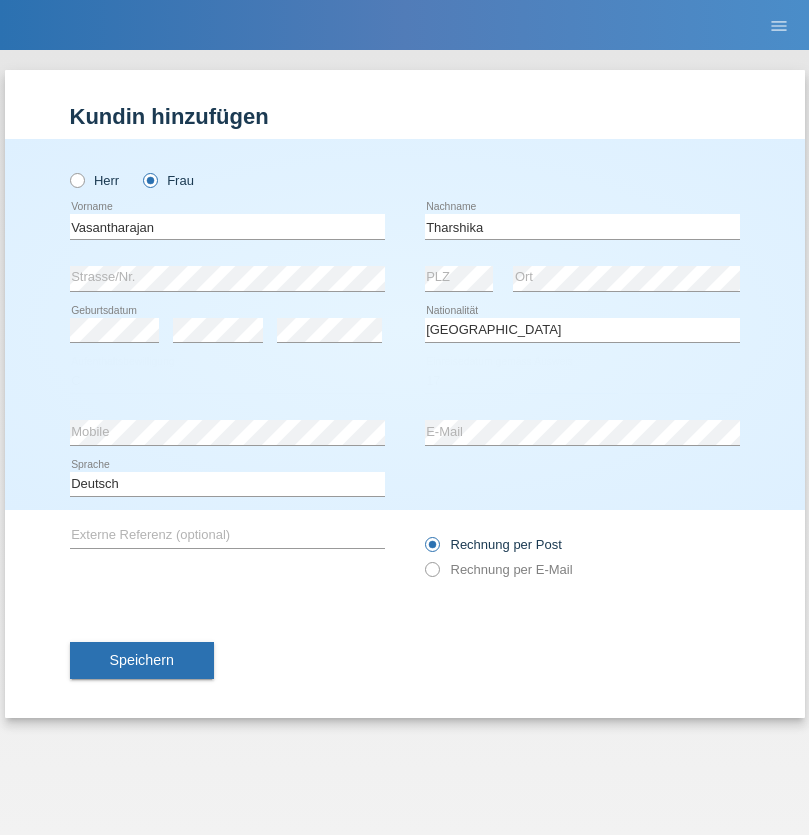 select on "06" 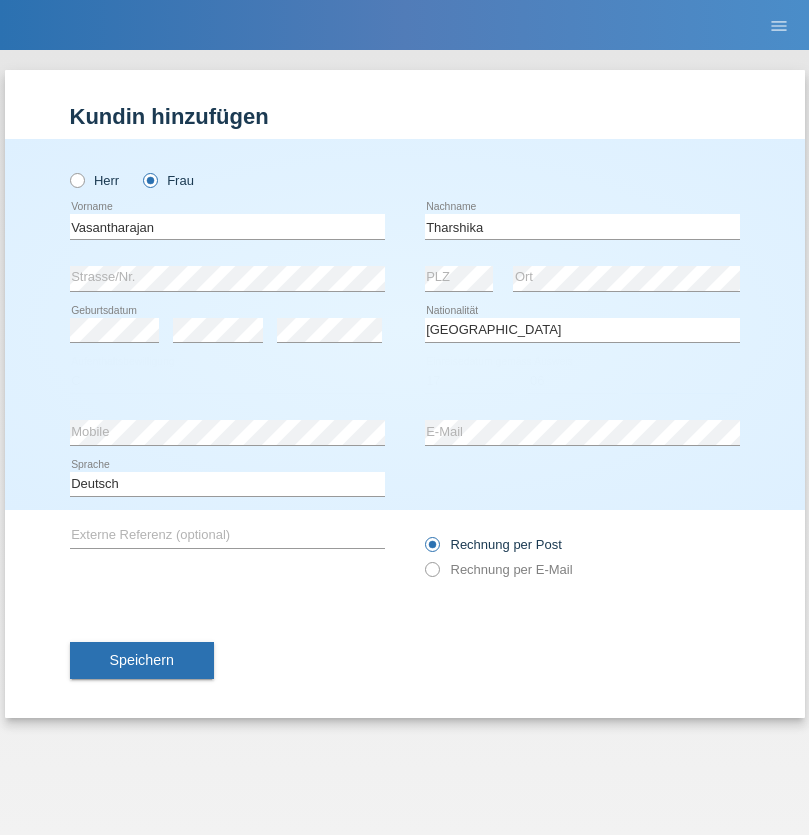 select on "2020" 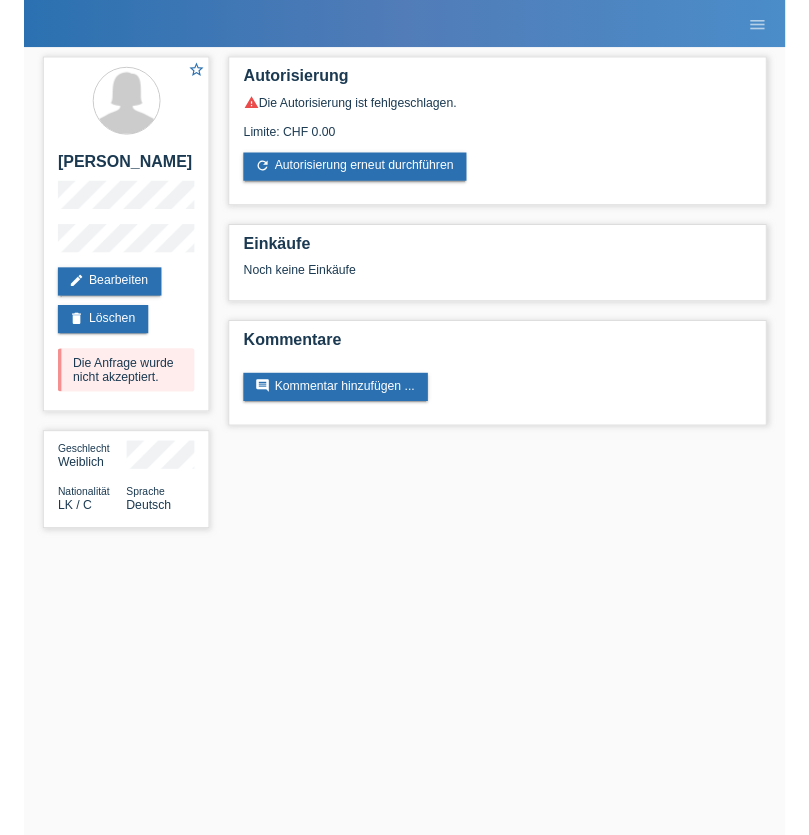 scroll, scrollTop: 0, scrollLeft: 0, axis: both 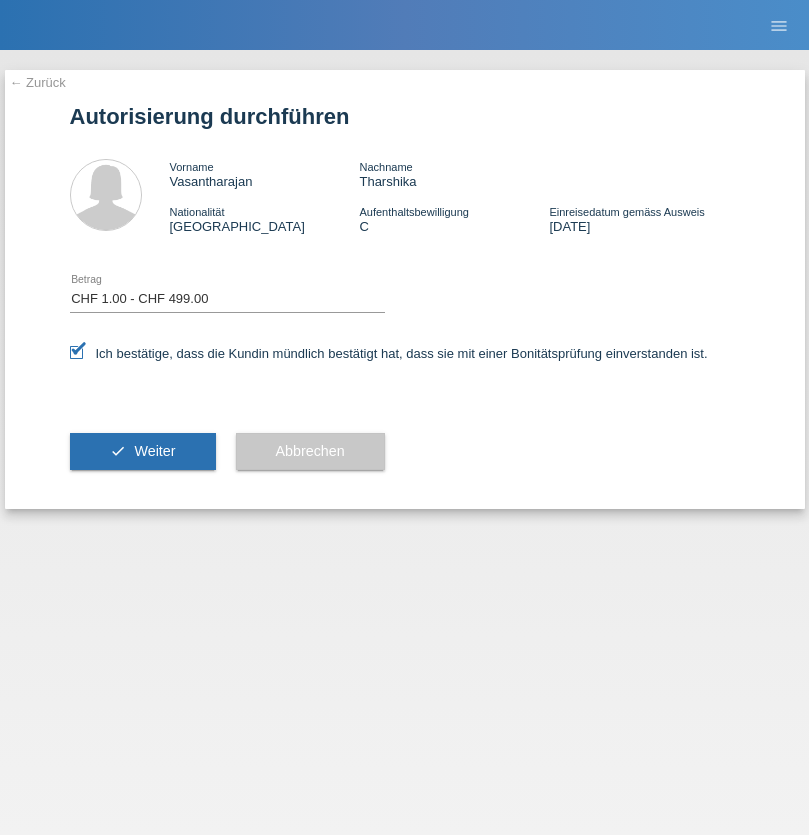 select on "1" 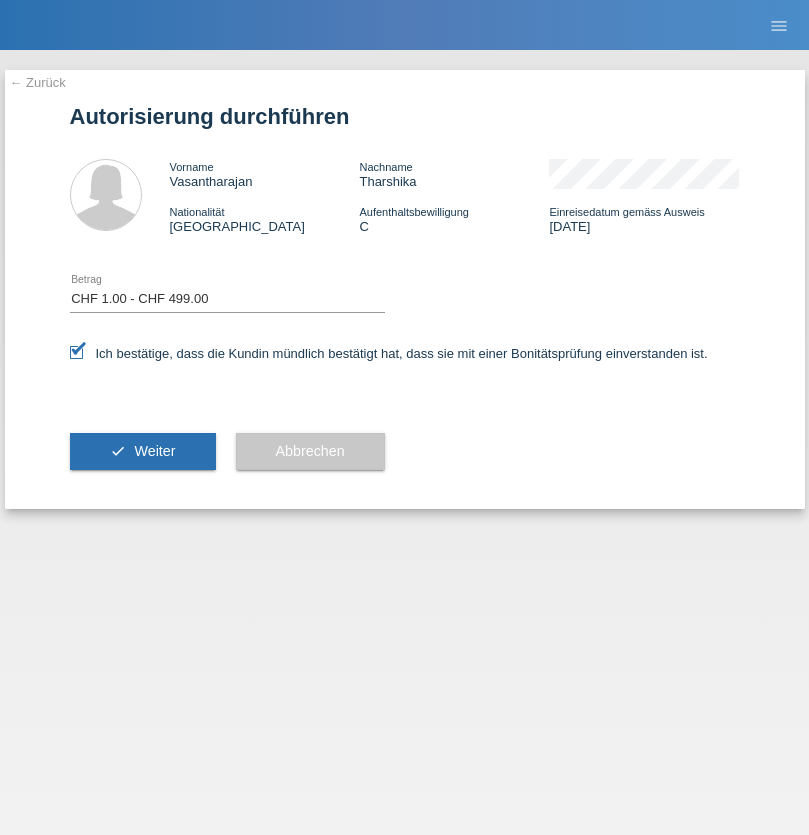 scroll, scrollTop: 0, scrollLeft: 0, axis: both 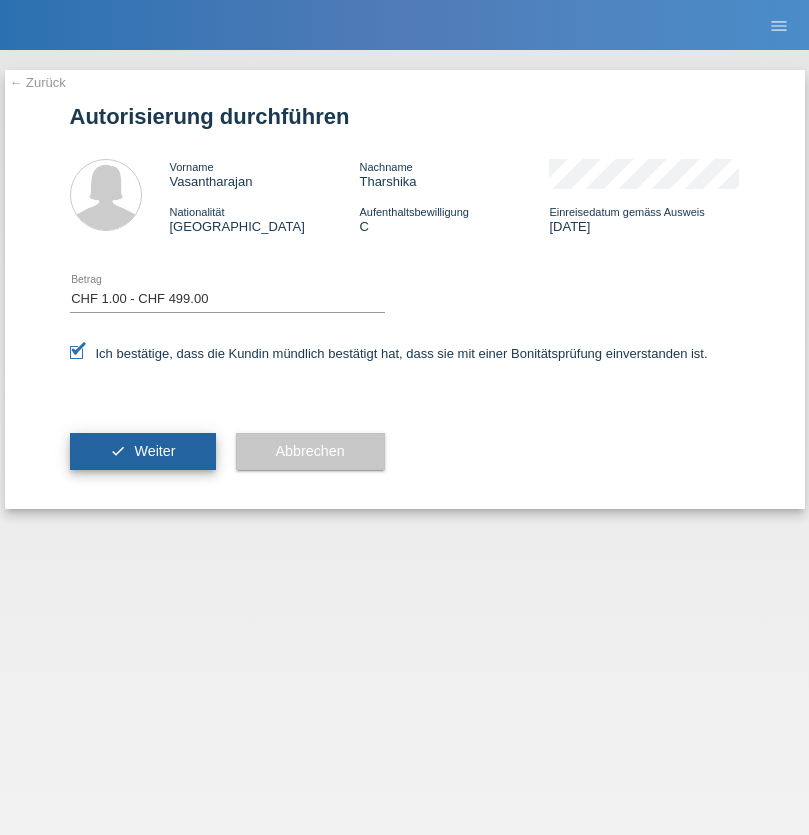 click on "Weiter" at bounding box center (154, 451) 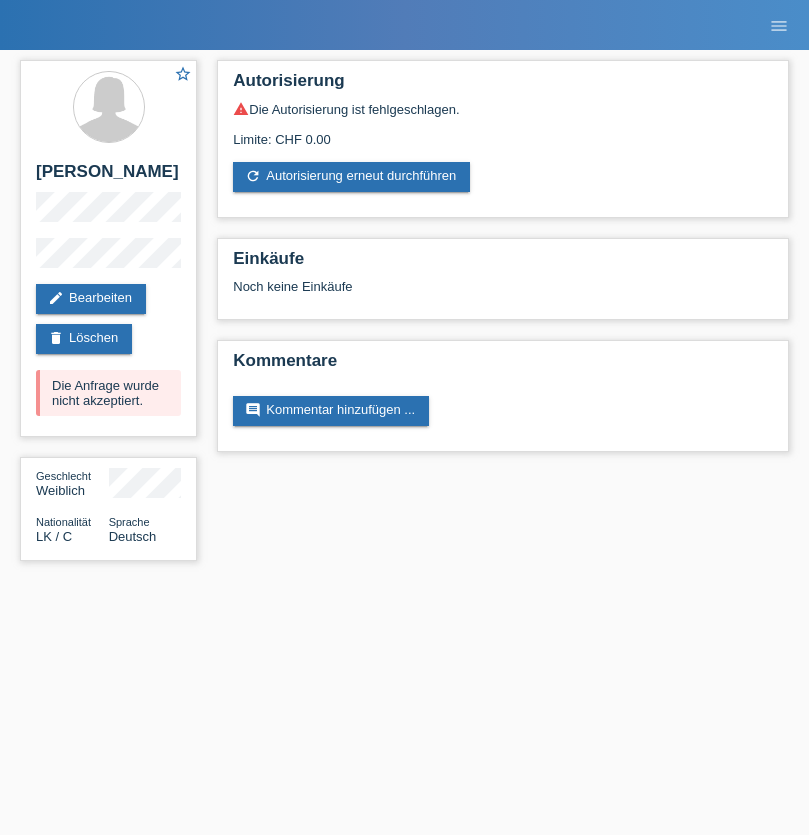 scroll, scrollTop: 0, scrollLeft: 0, axis: both 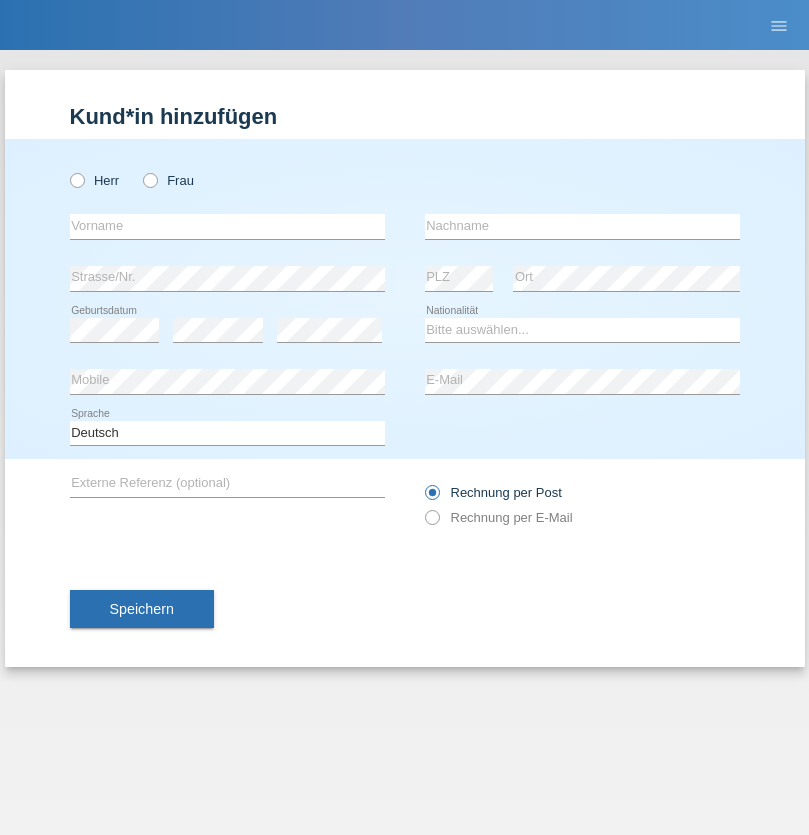 radio on "true" 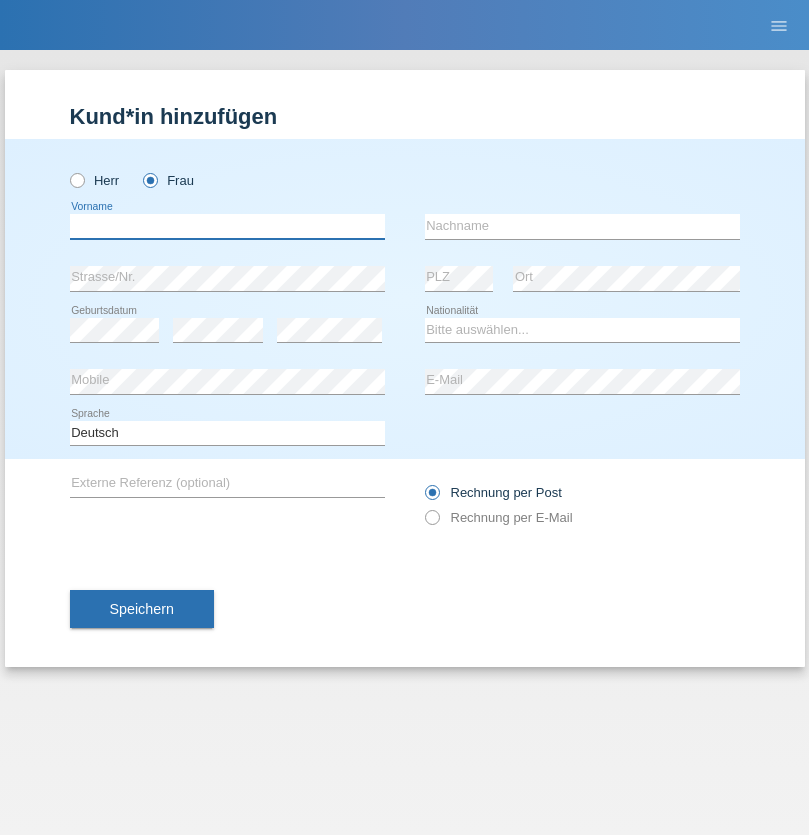 click at bounding box center [227, 226] 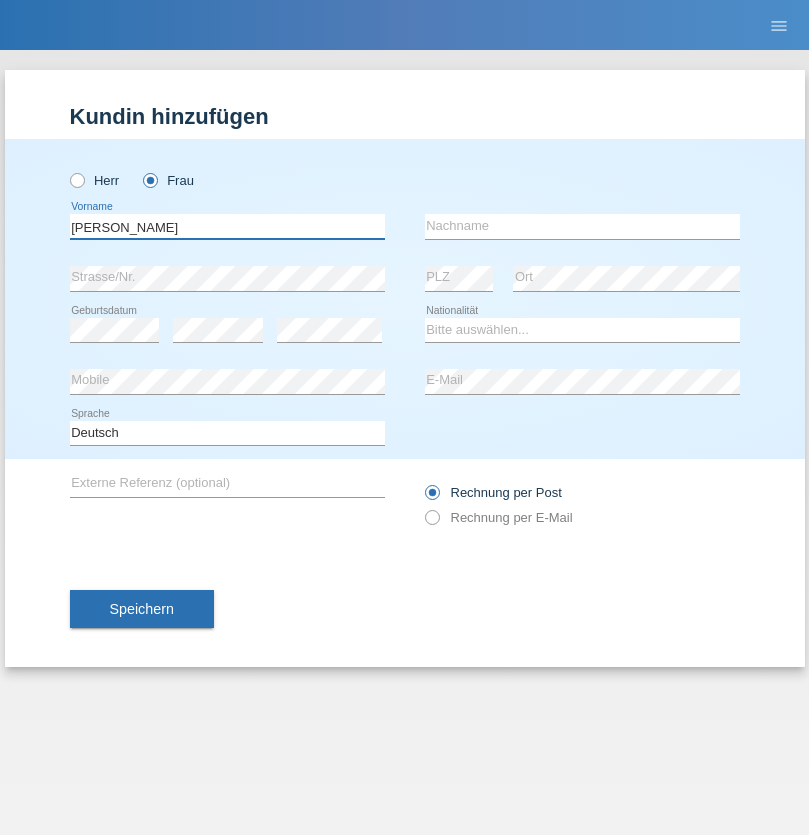 type on "[PERSON_NAME]" 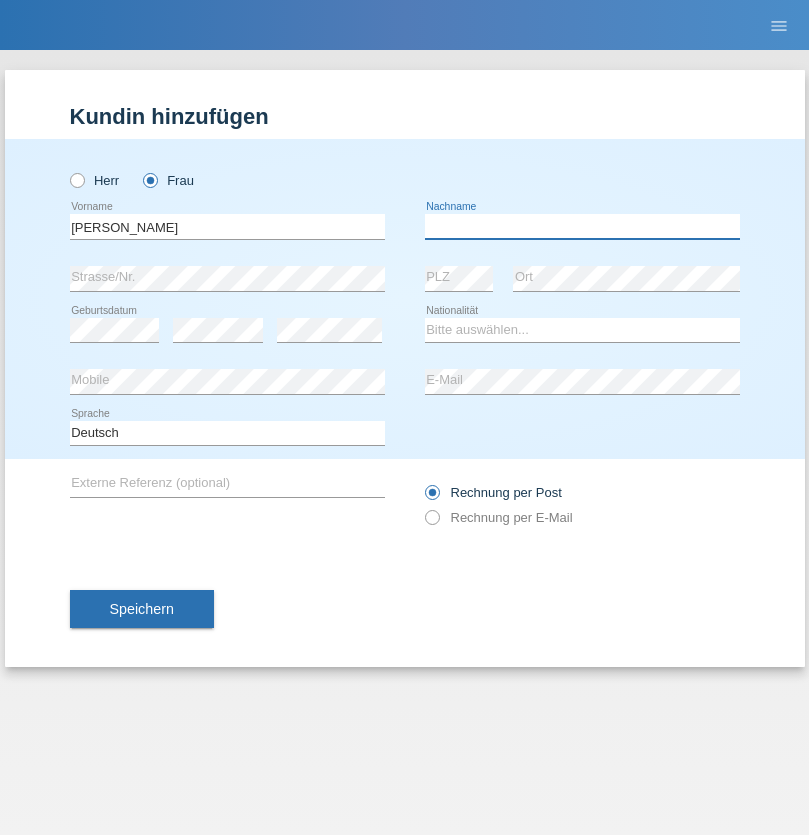 click at bounding box center (582, 226) 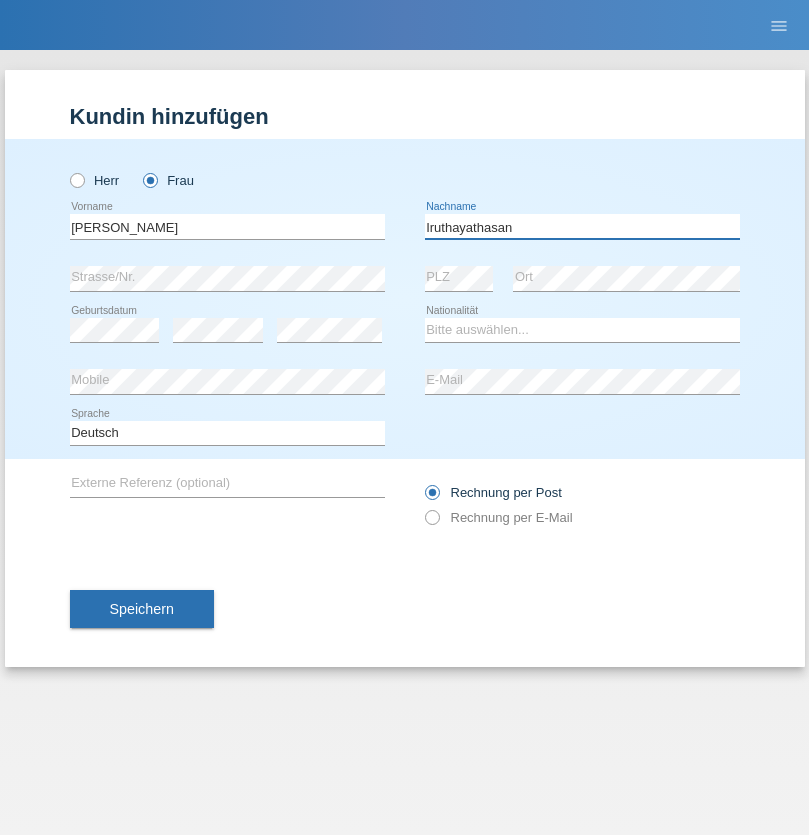 type on "Iruthayathasan" 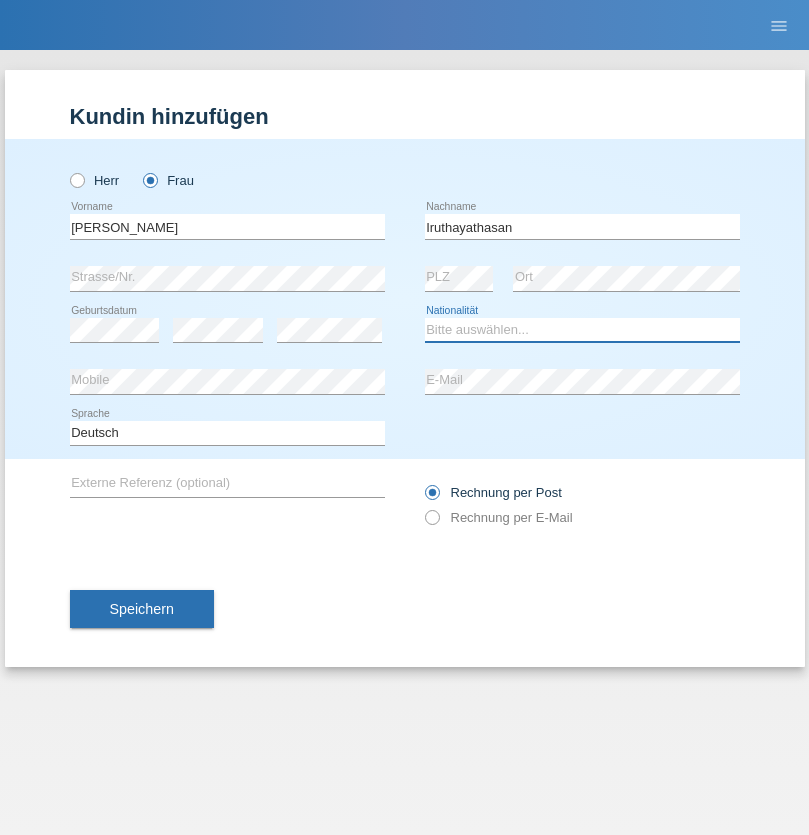select on "CH" 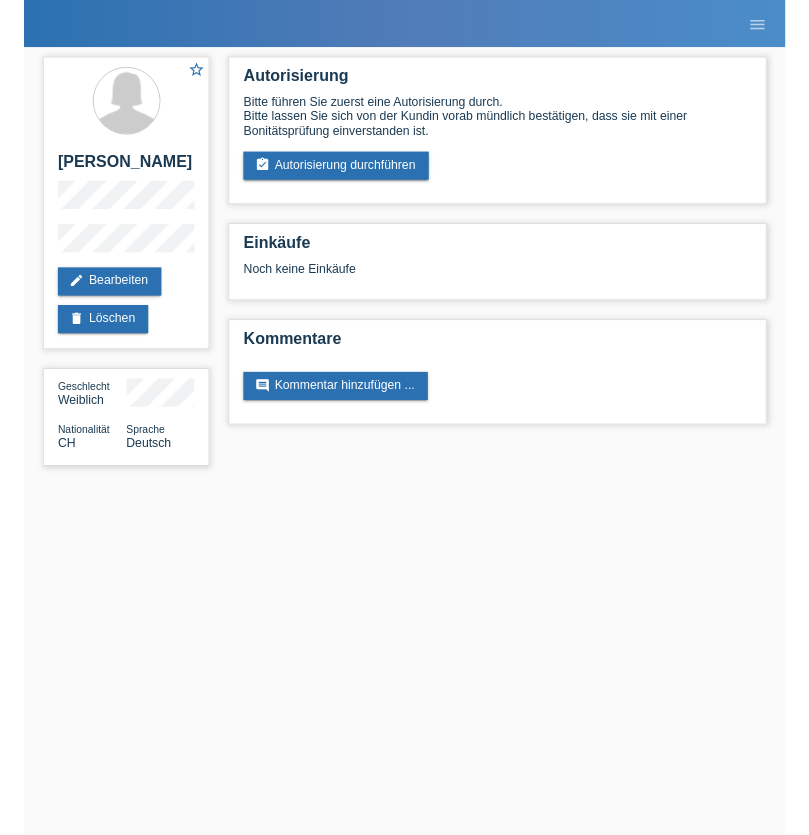 scroll, scrollTop: 0, scrollLeft: 0, axis: both 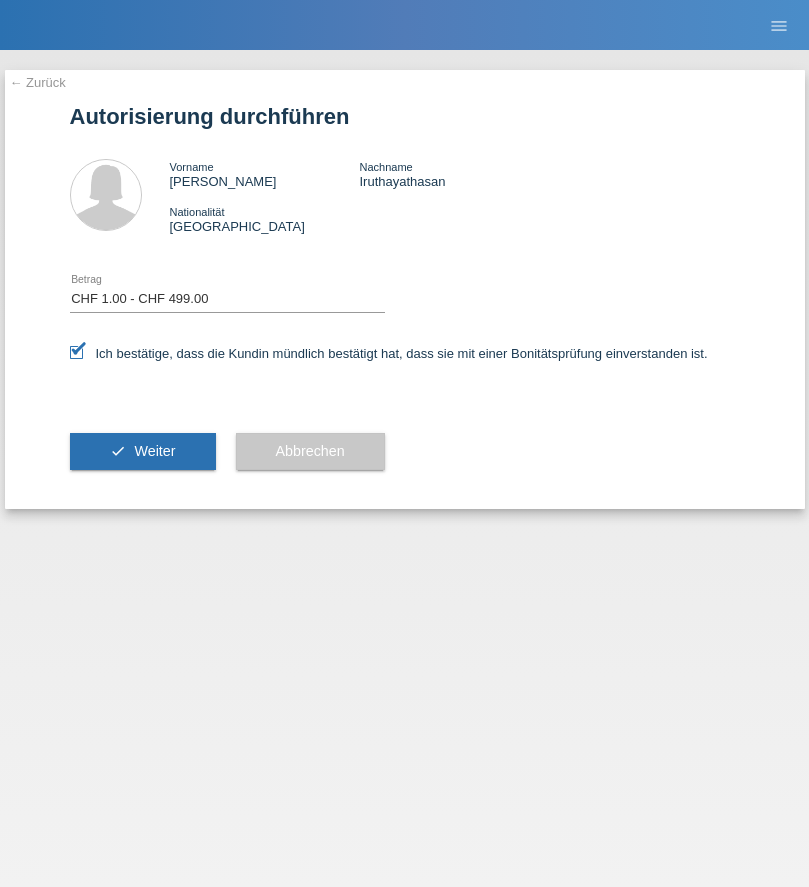 select on "1" 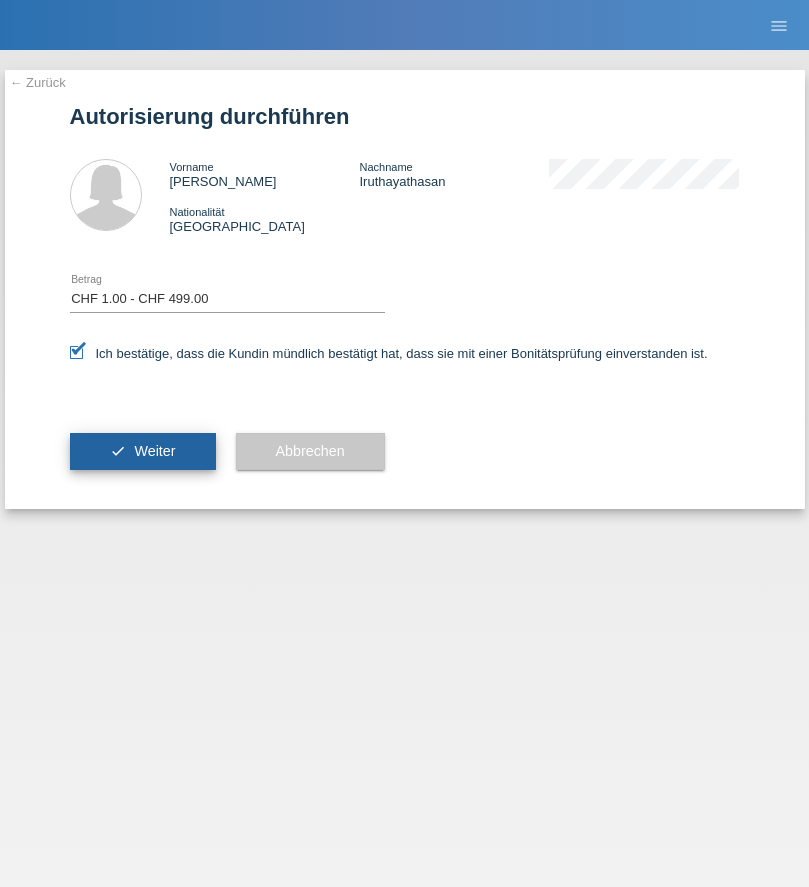 click on "Weiter" at bounding box center (154, 451) 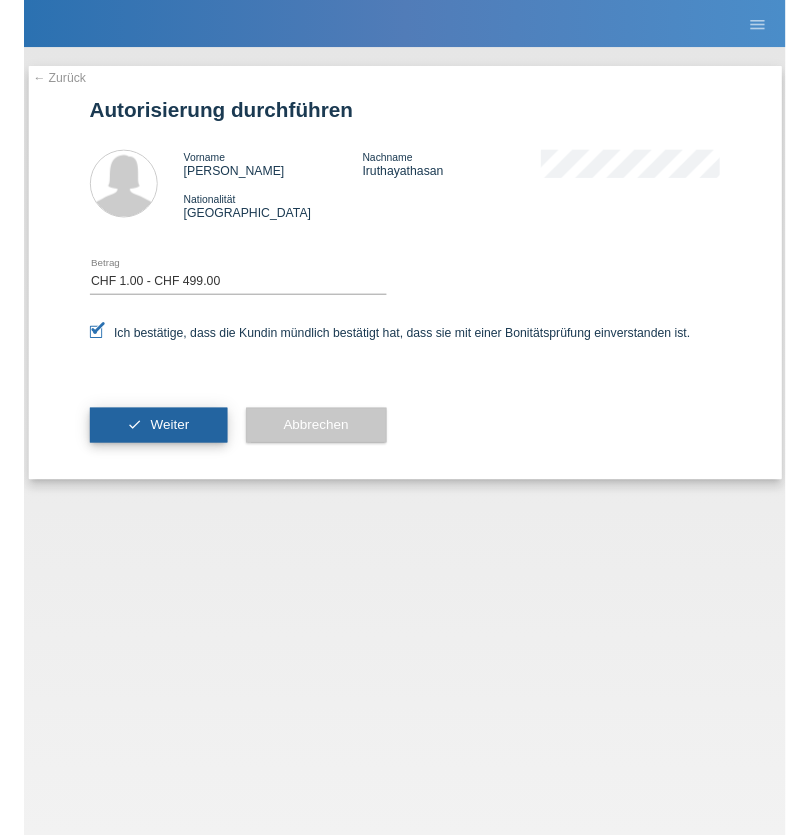 scroll, scrollTop: 0, scrollLeft: 0, axis: both 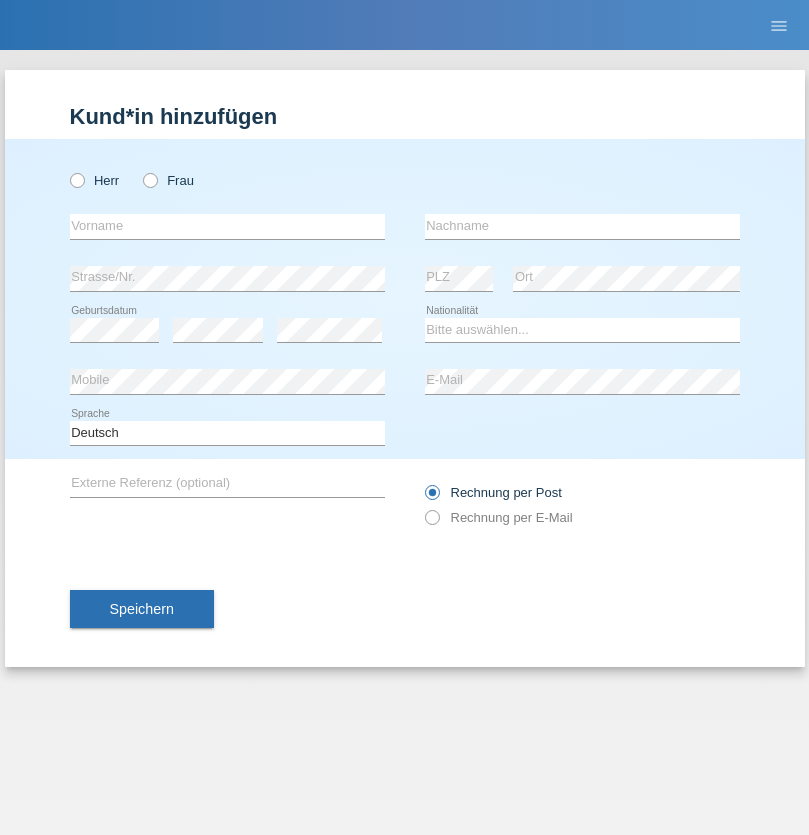 radio on "true" 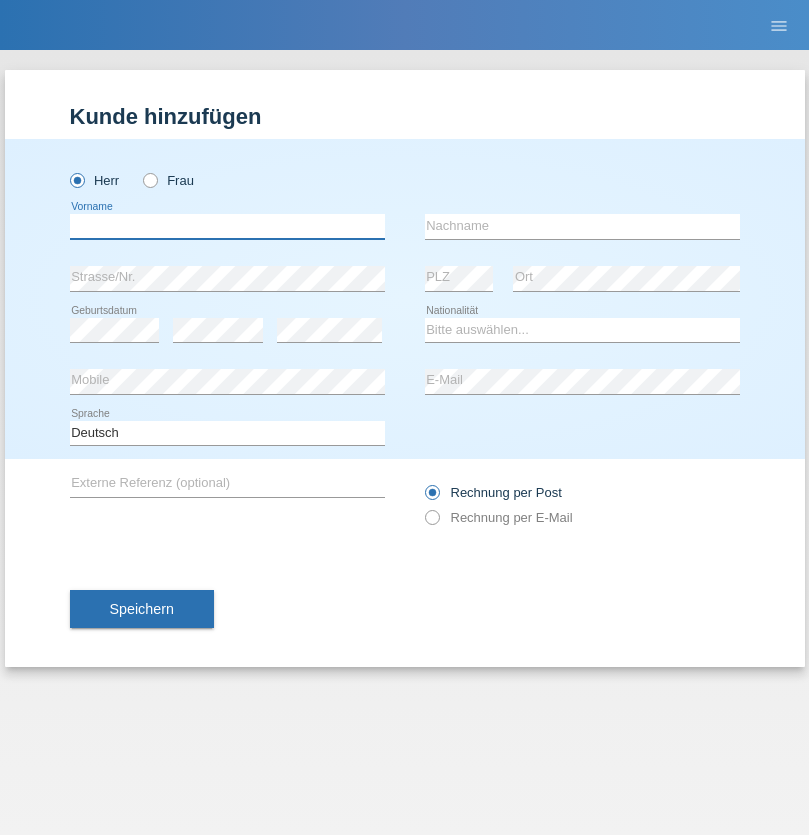 click at bounding box center [227, 226] 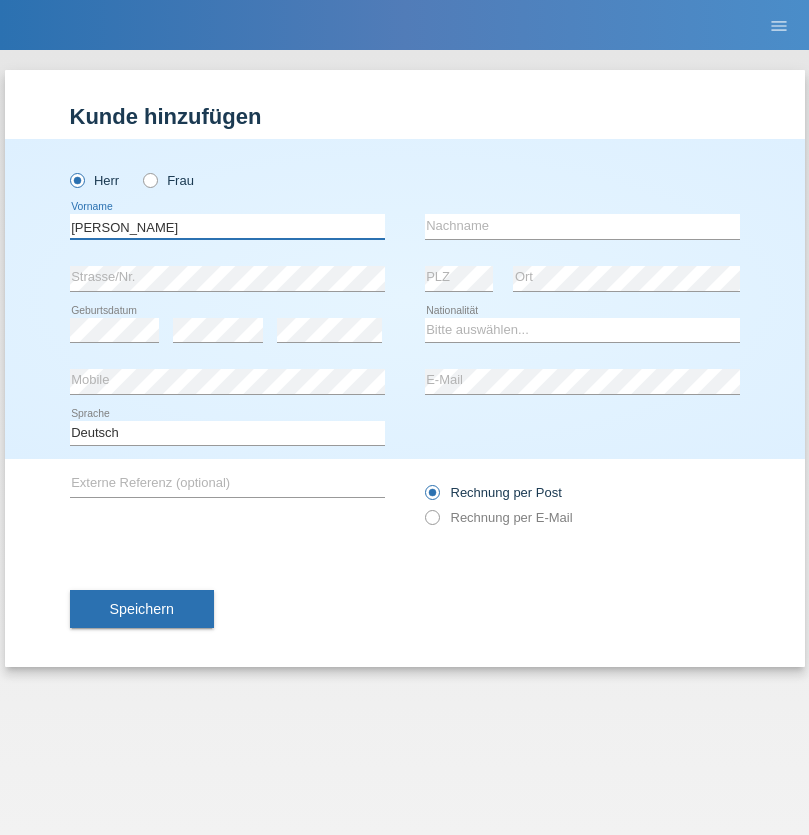 type on "Thomas Fabian" 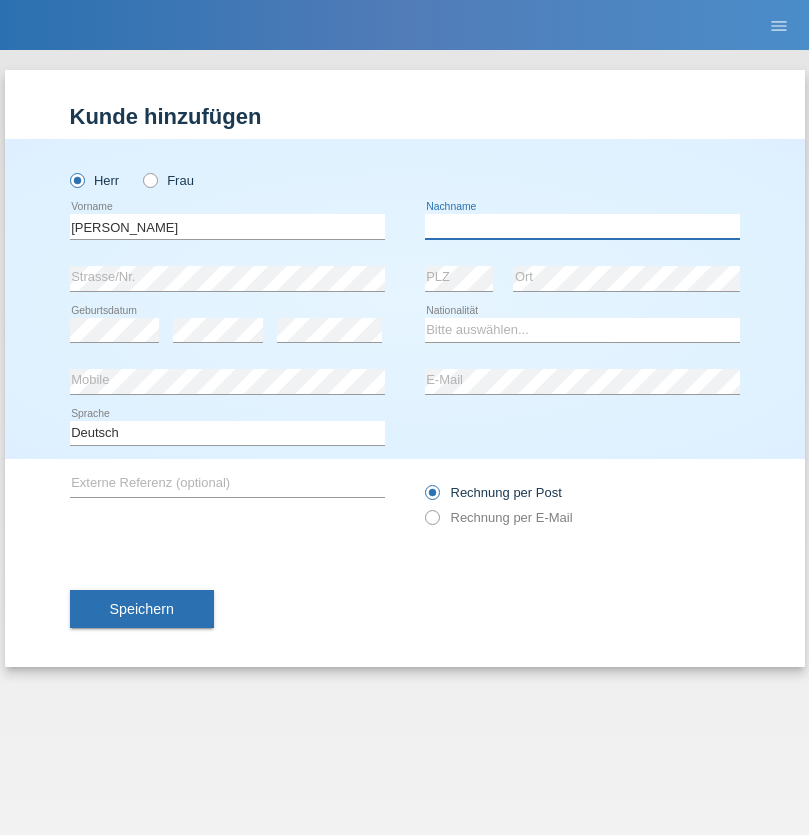 click at bounding box center [582, 226] 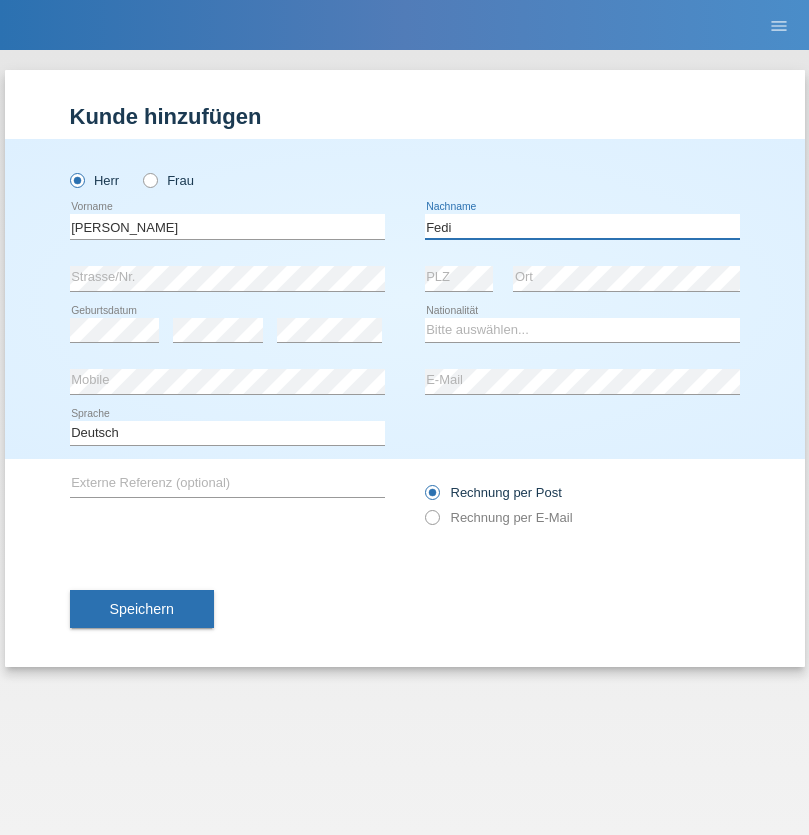 type on "Fedi" 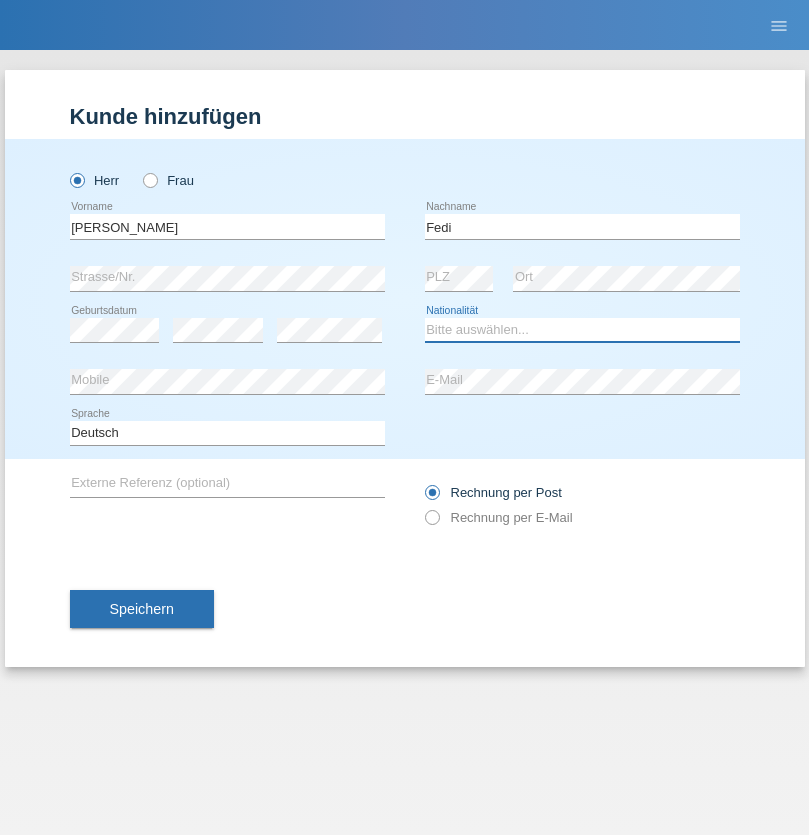 select on "CH" 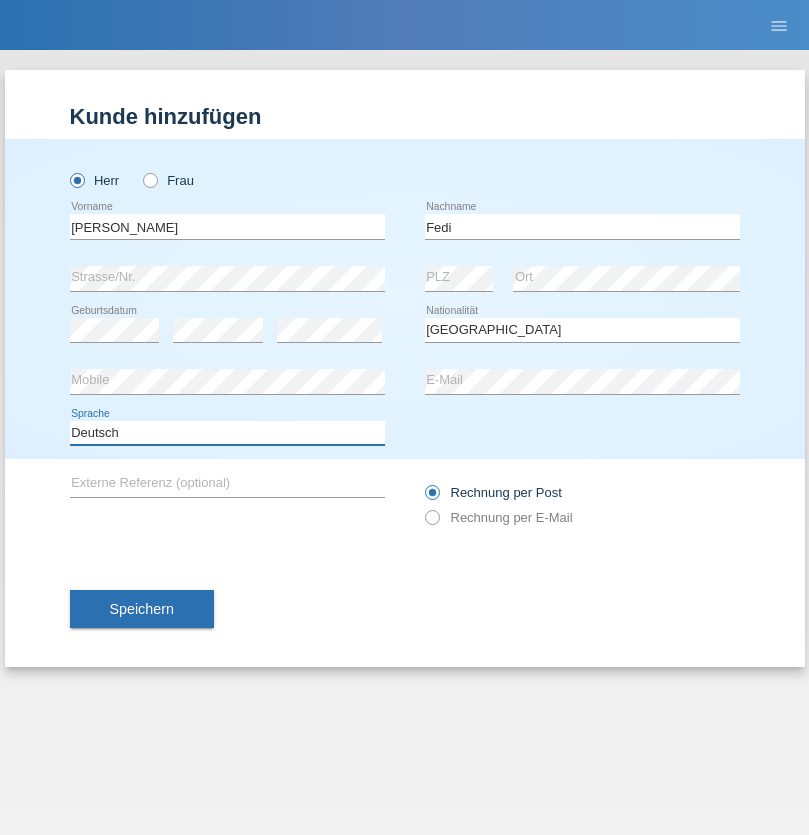 select on "en" 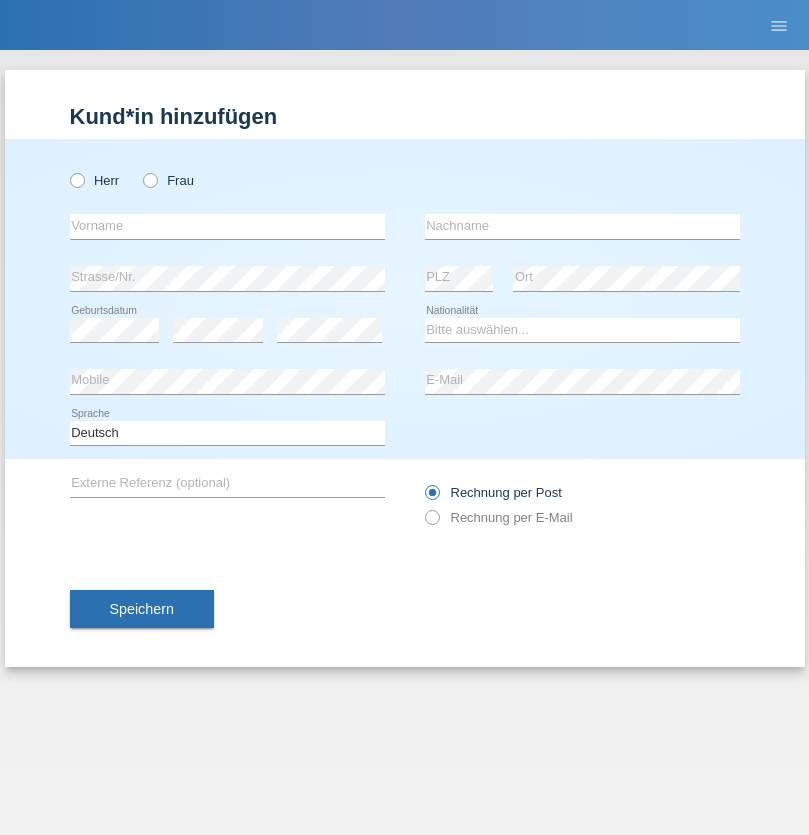 scroll, scrollTop: 0, scrollLeft: 0, axis: both 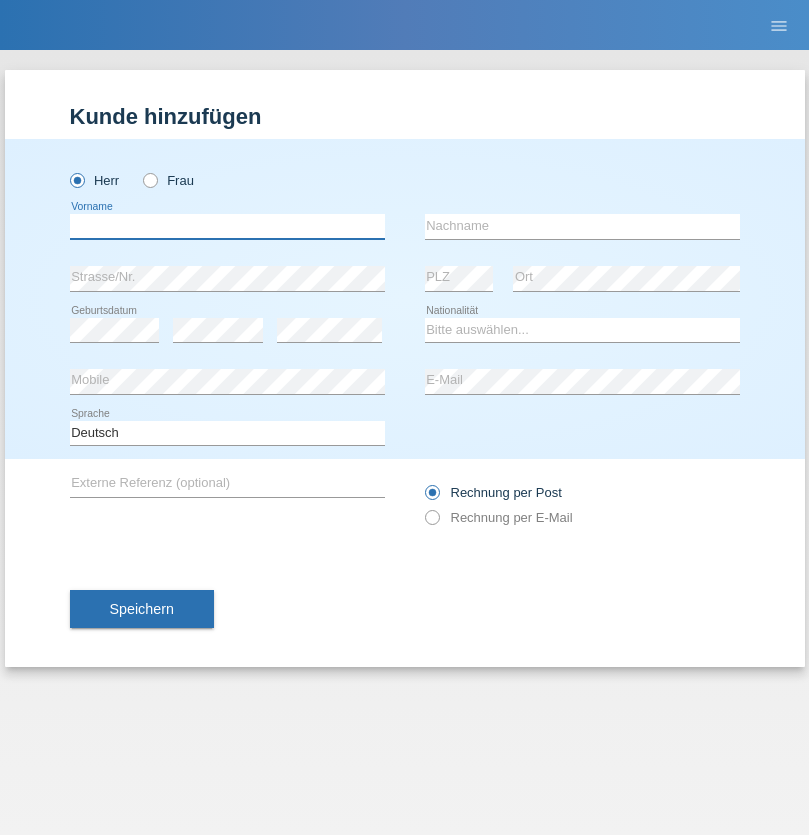 click at bounding box center [227, 226] 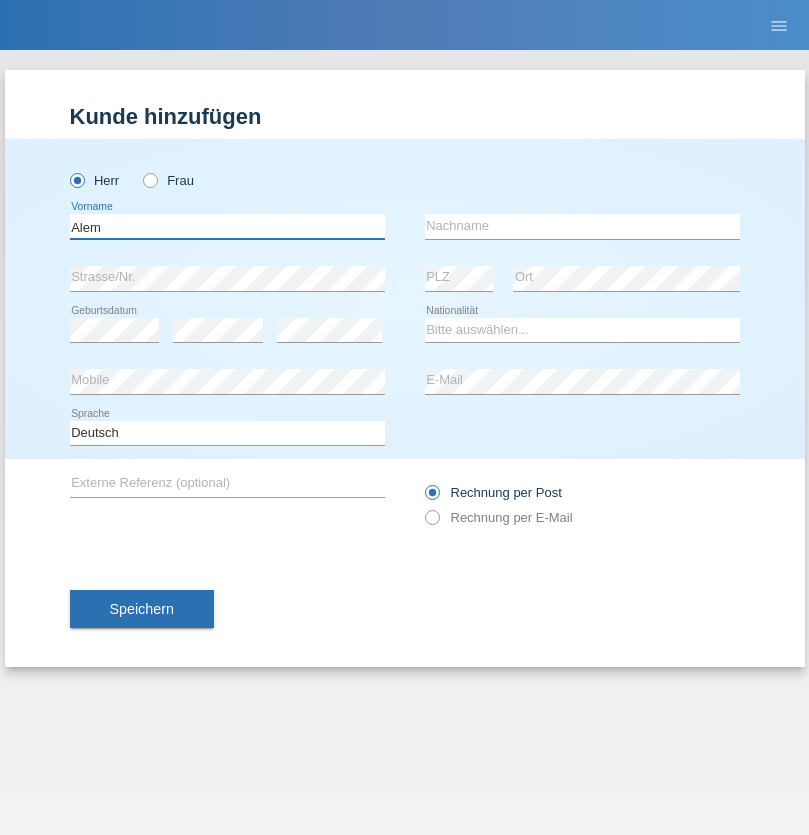 type on "Alem" 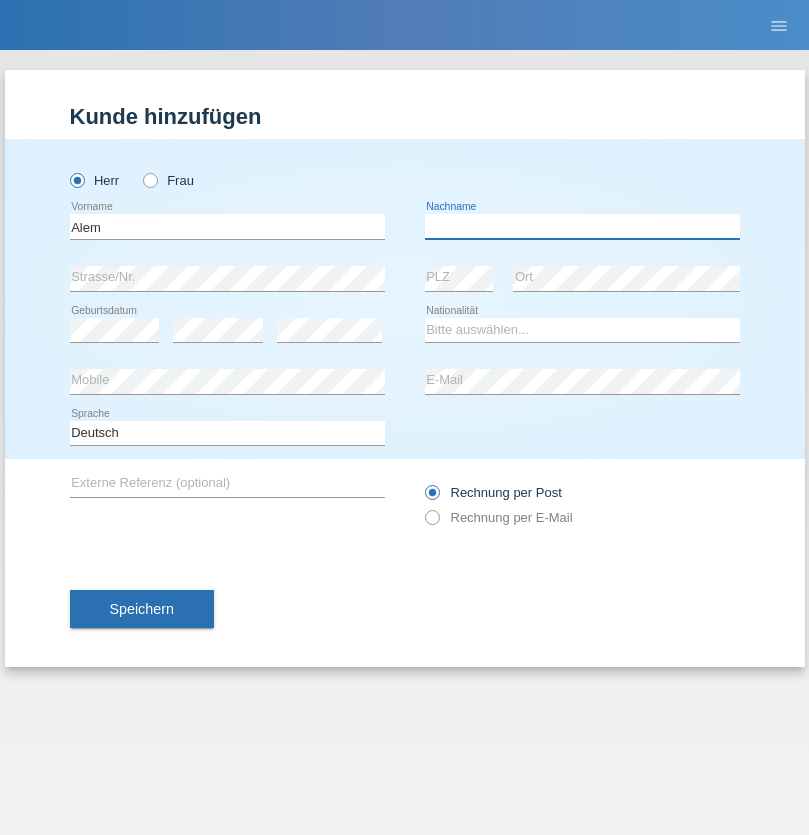 click at bounding box center [582, 226] 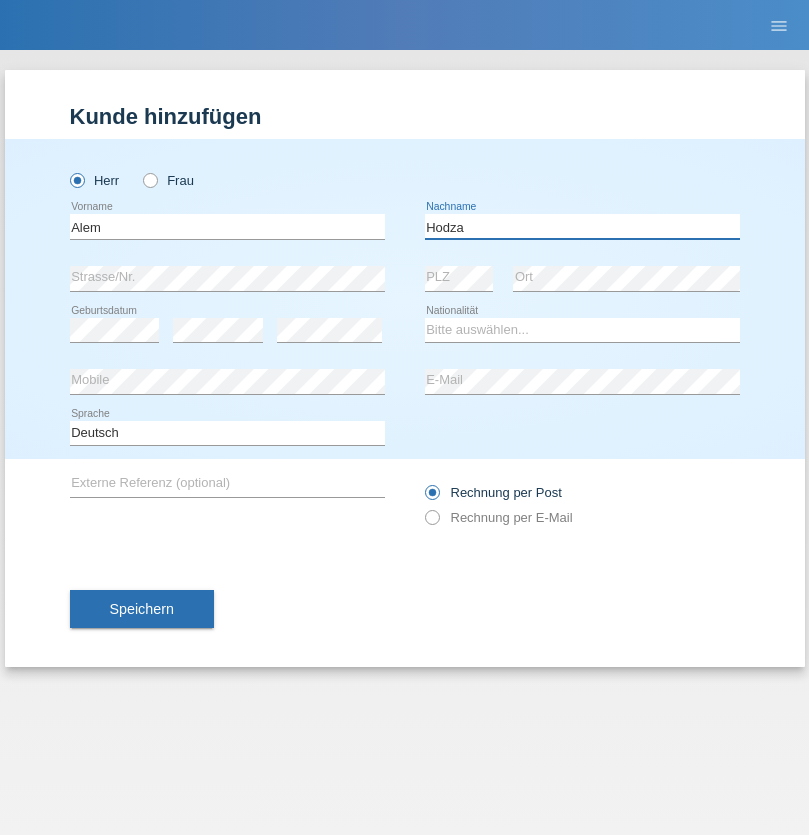 type on "Hodza" 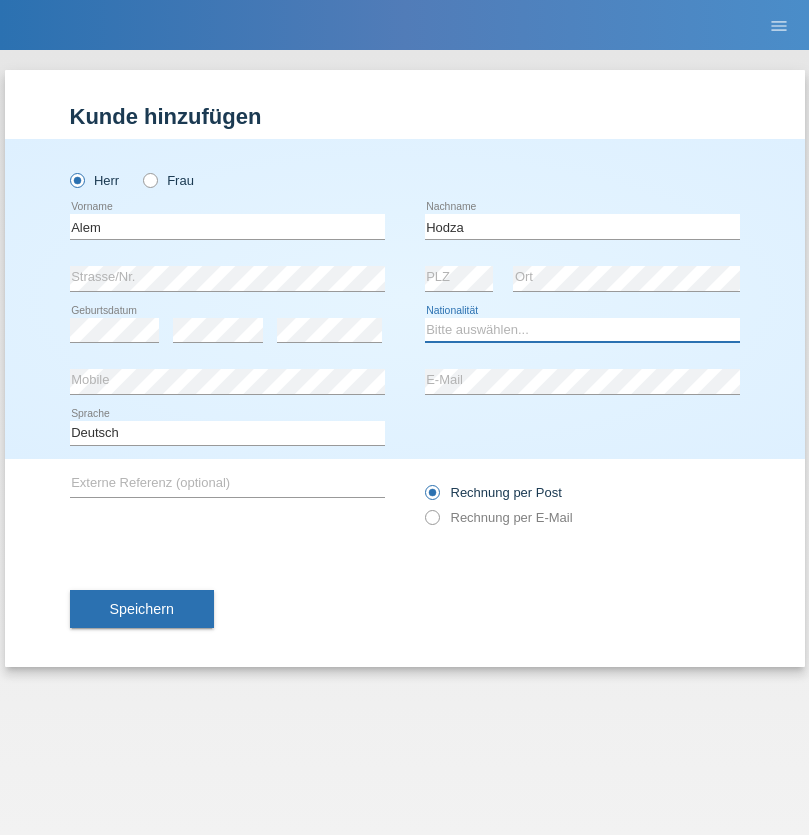 select on "HR" 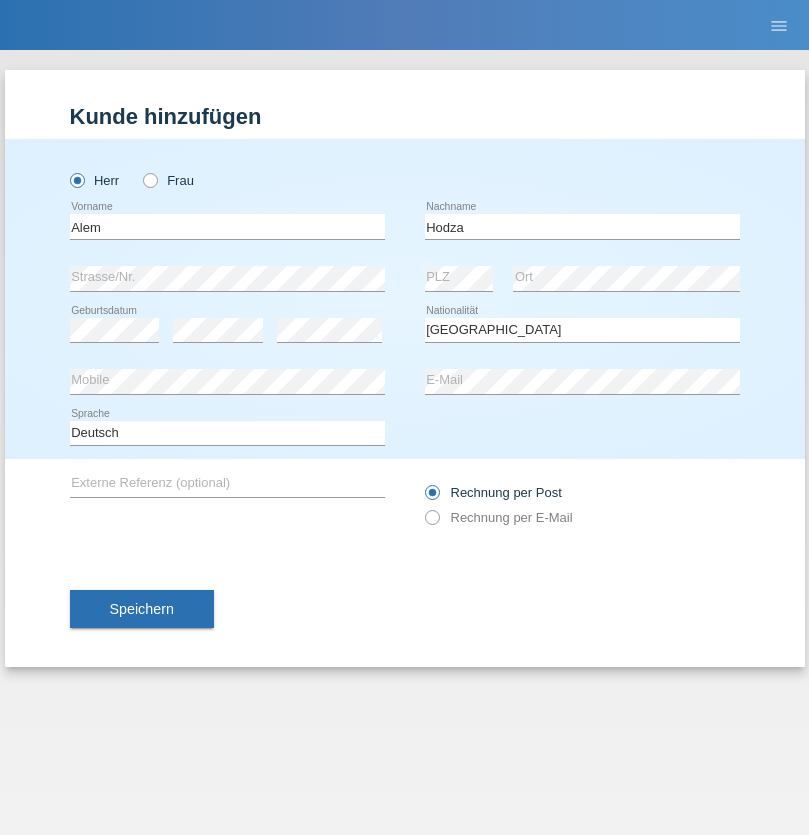 select on "C" 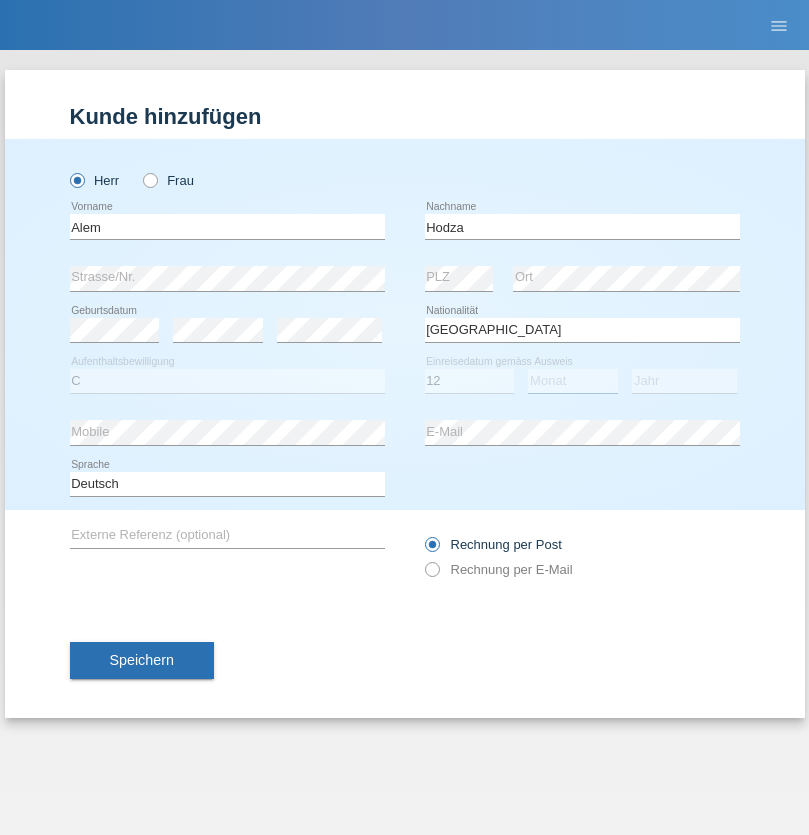 select on "09" 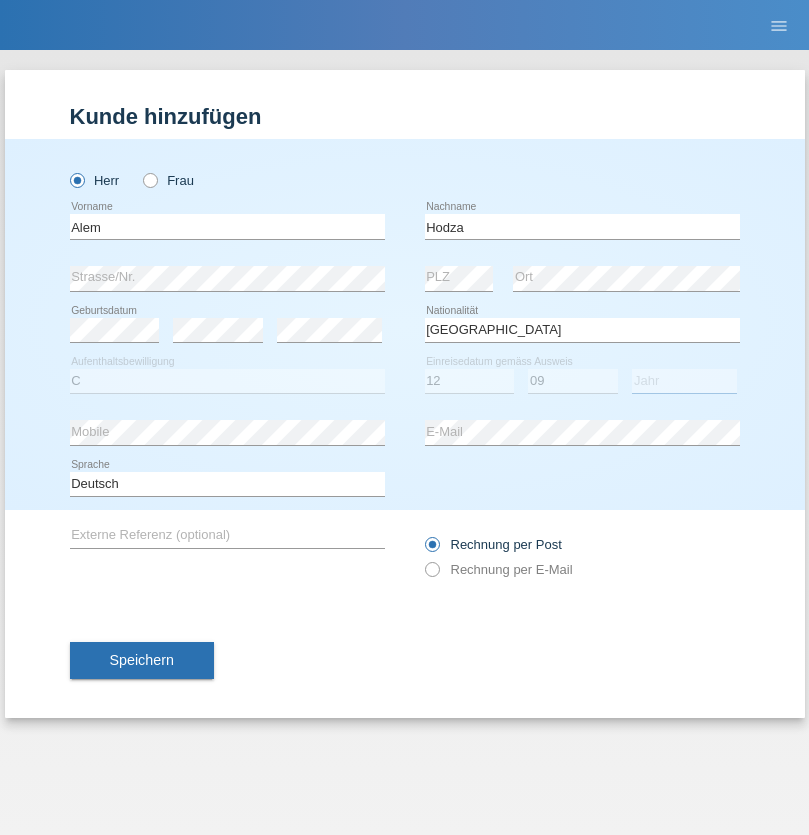 select on "2021" 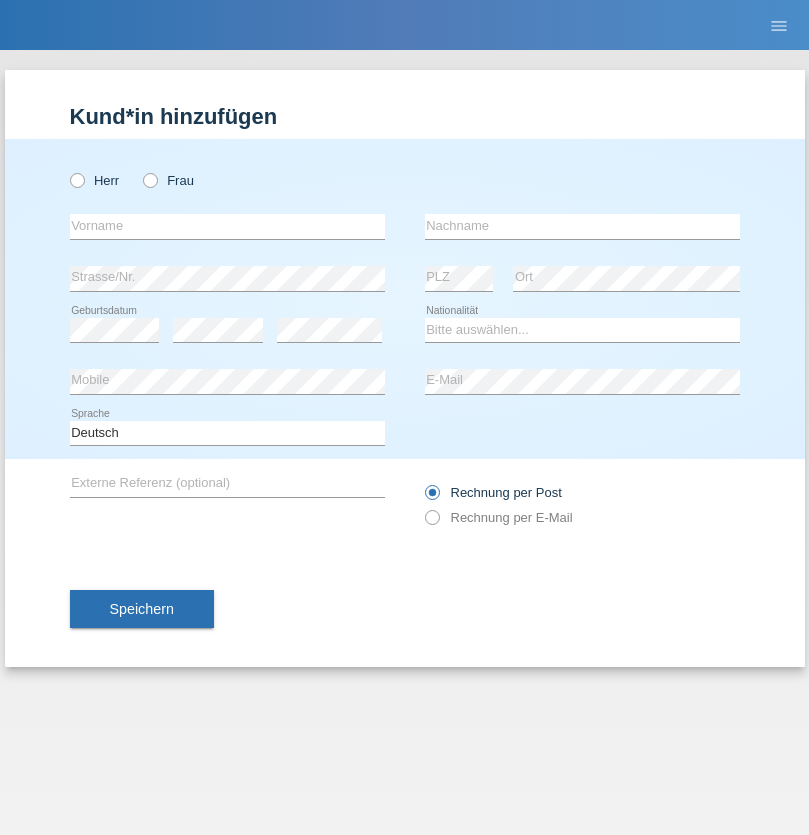scroll, scrollTop: 0, scrollLeft: 0, axis: both 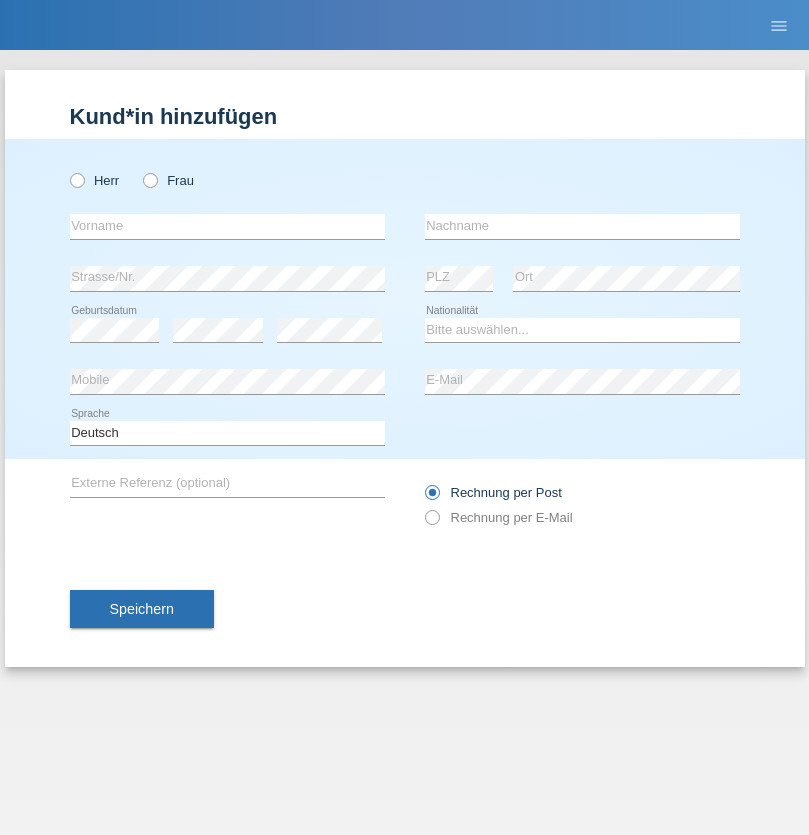 radio on "true" 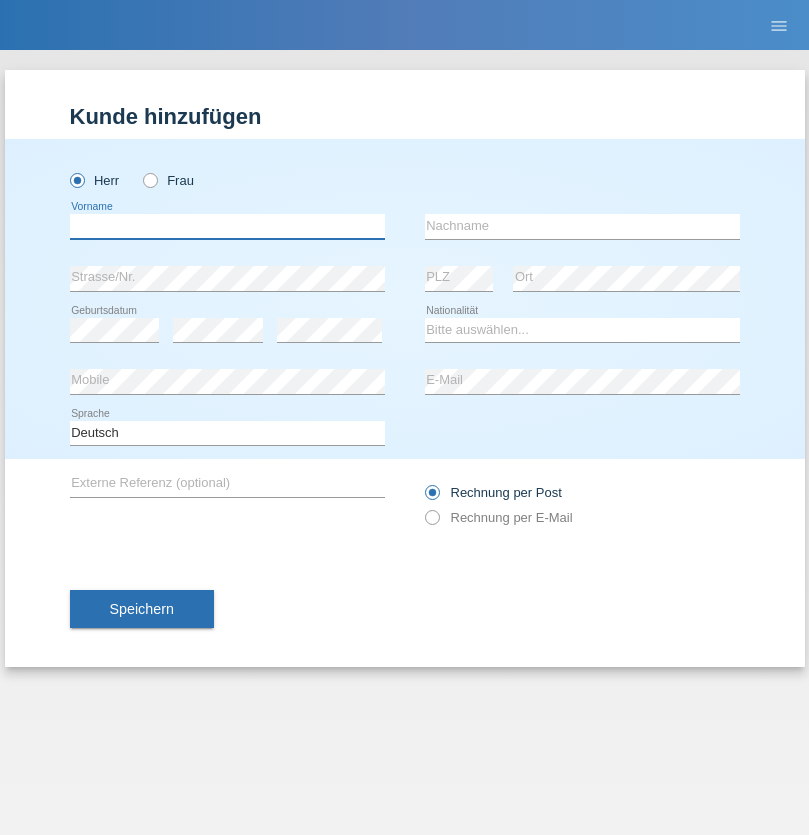 click at bounding box center [227, 226] 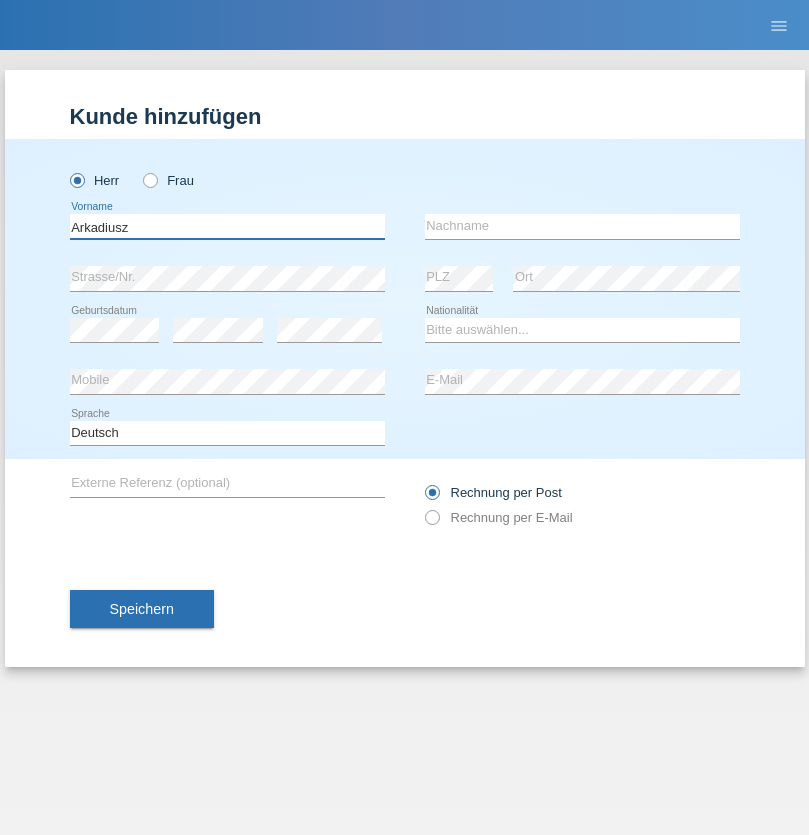 type on "Arkadiusz" 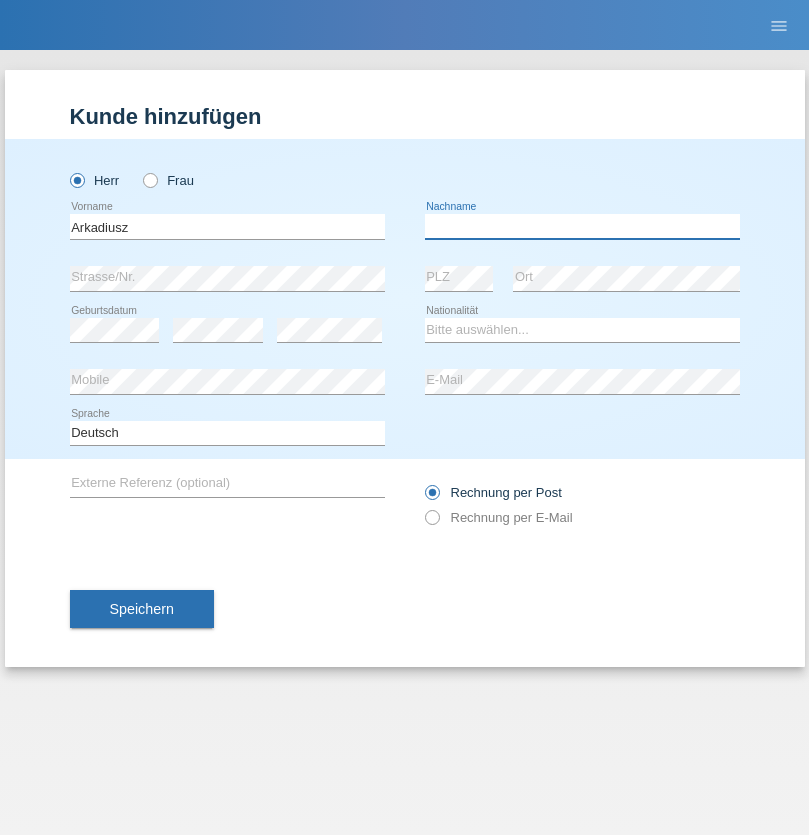 click at bounding box center [582, 226] 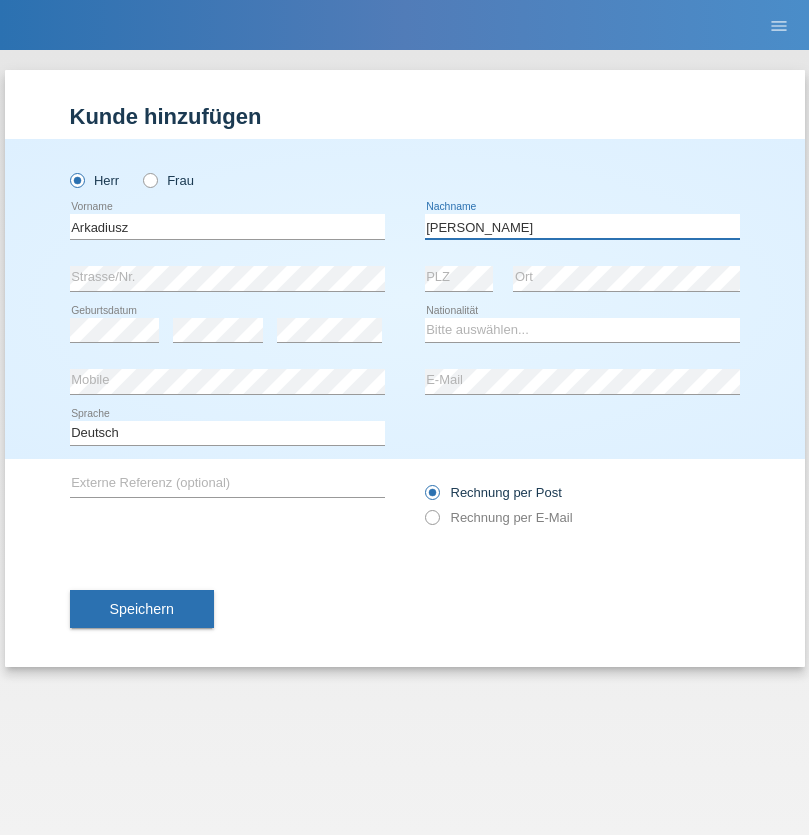 type on "Lukaszewski" 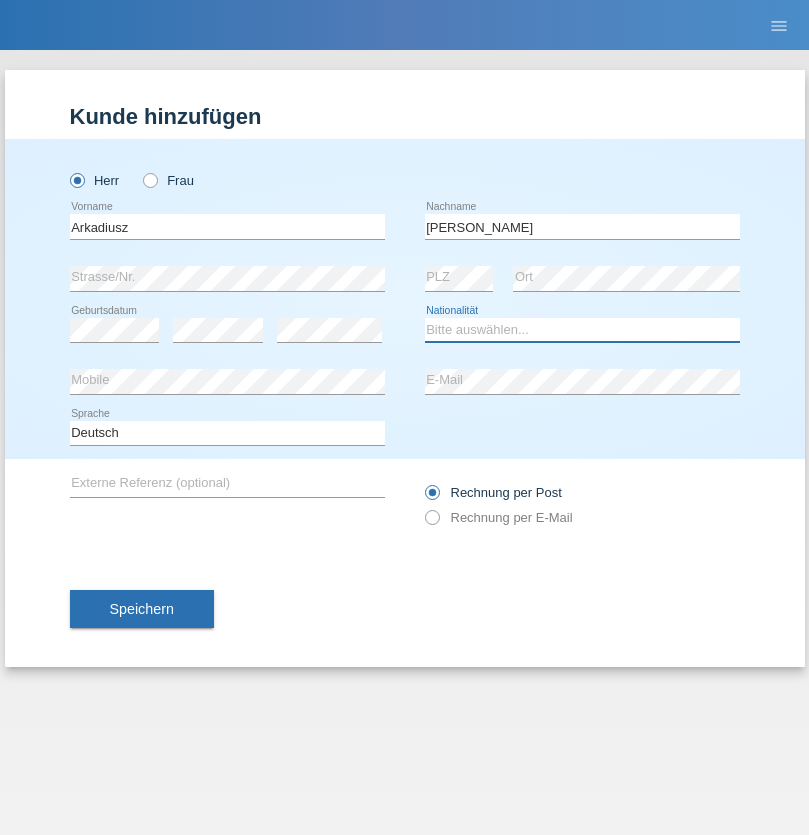 select on "PL" 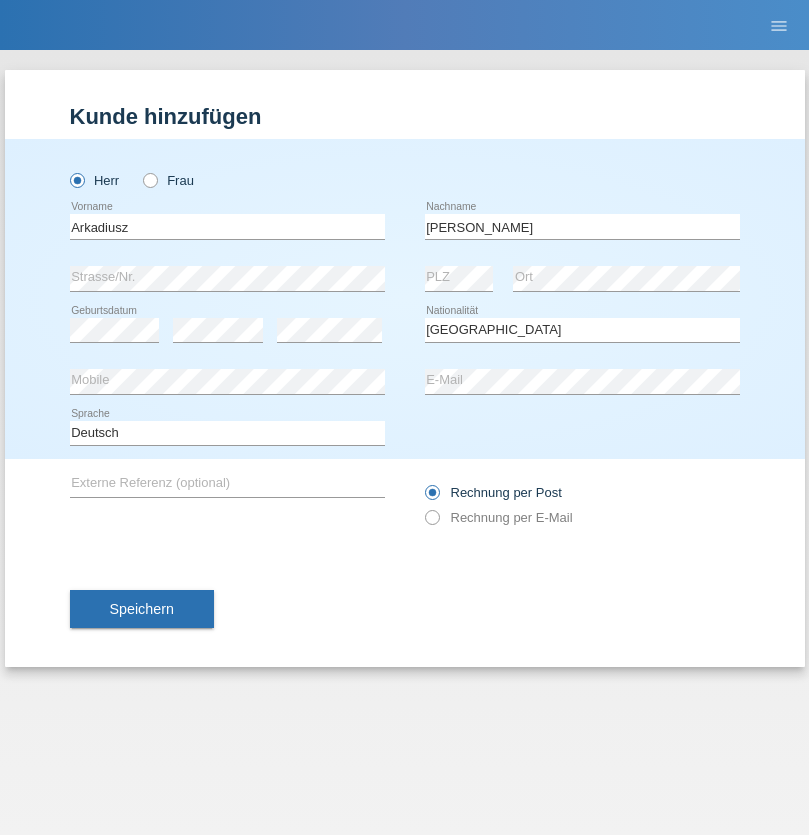 select on "C" 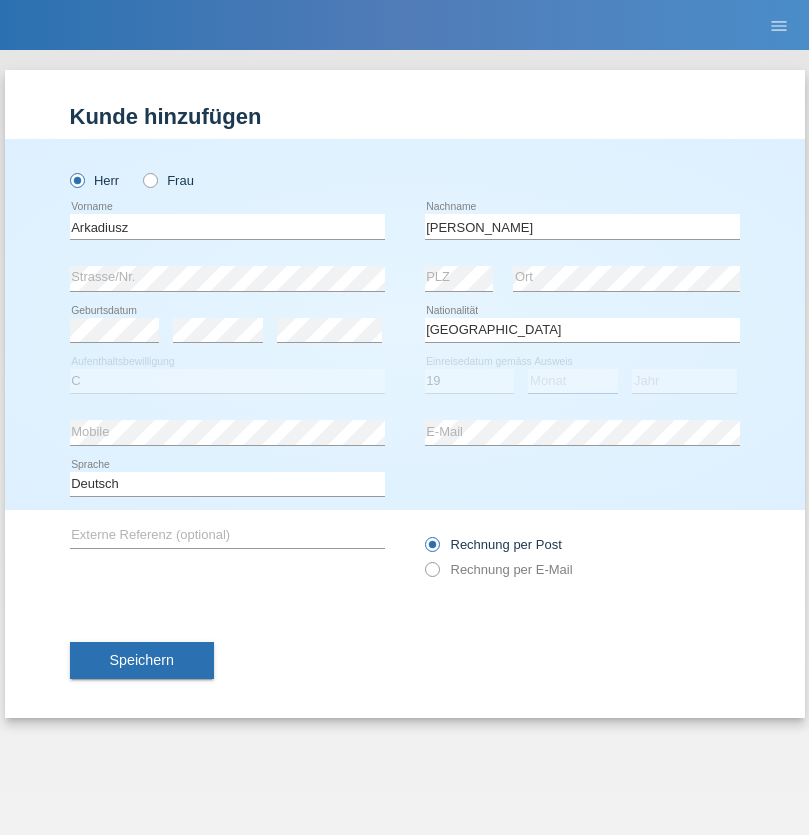 select on "08" 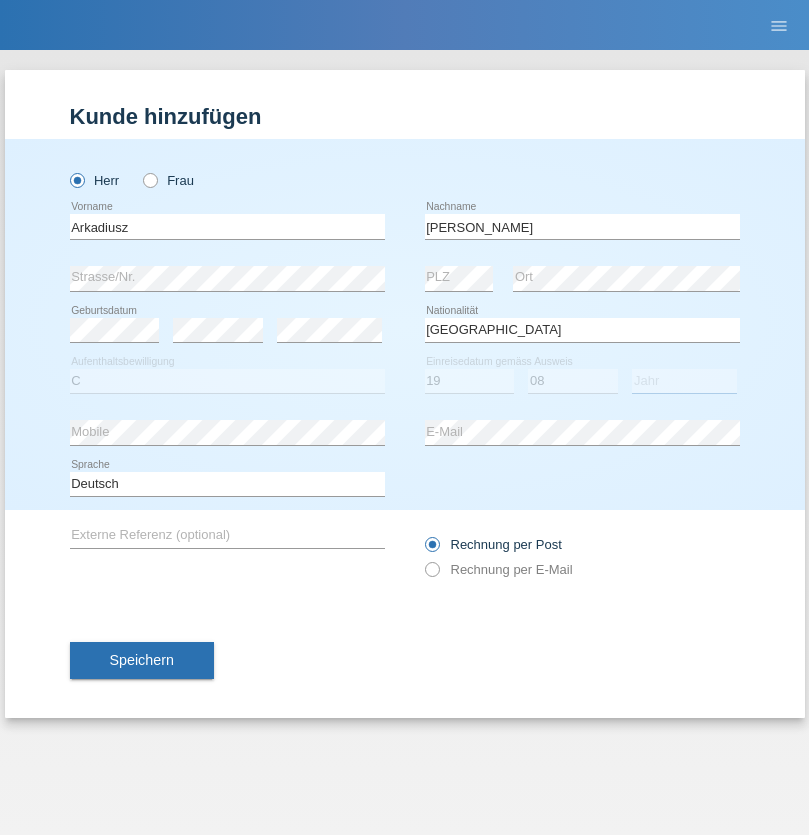 select on "2017" 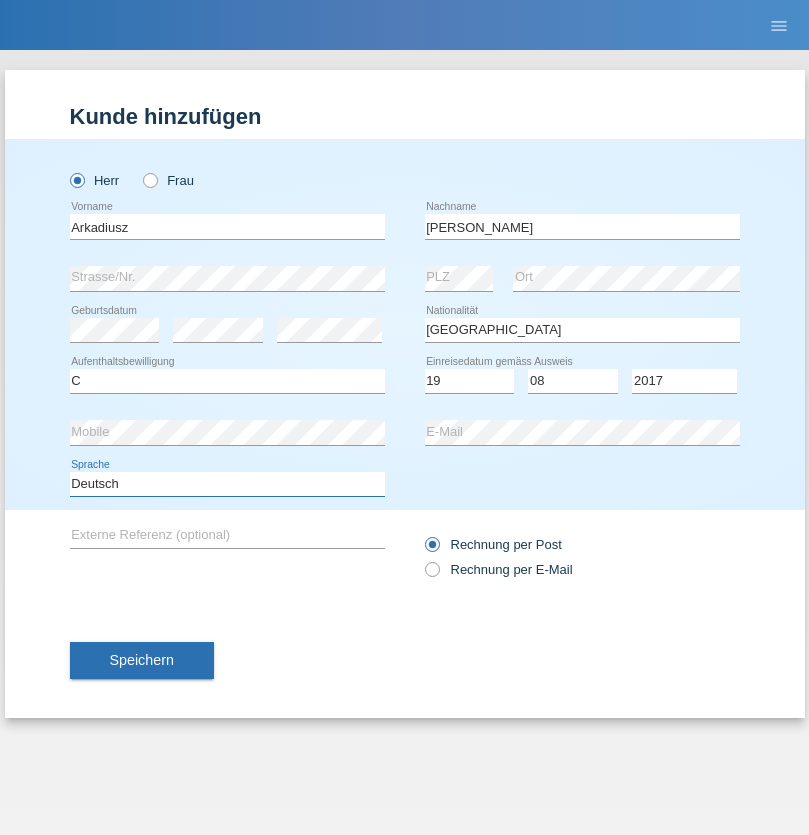 select on "en" 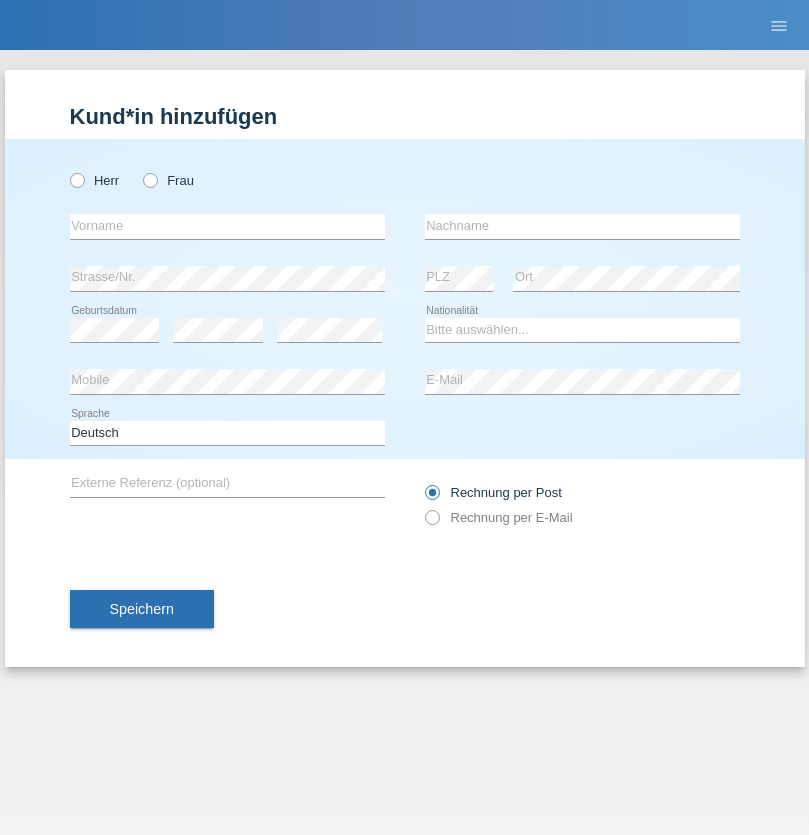 scroll, scrollTop: 0, scrollLeft: 0, axis: both 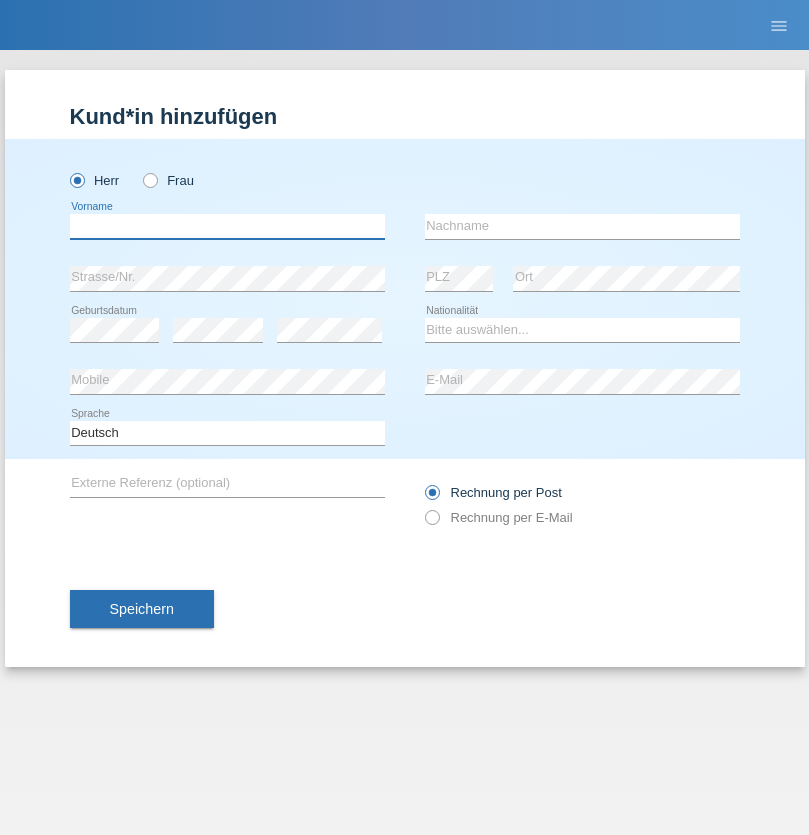 click at bounding box center (227, 226) 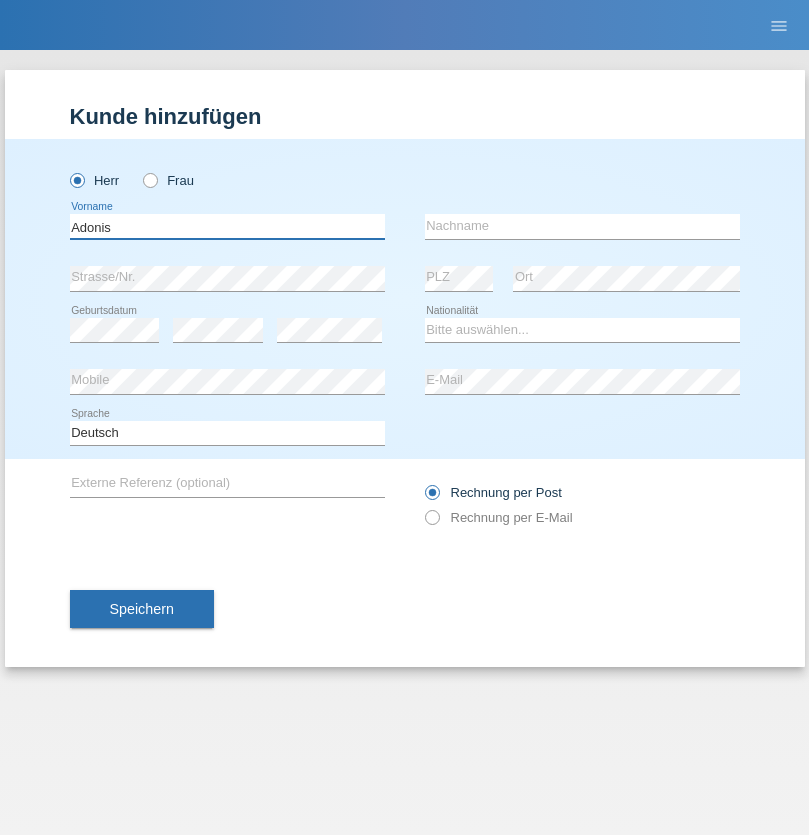 type on "Adonis" 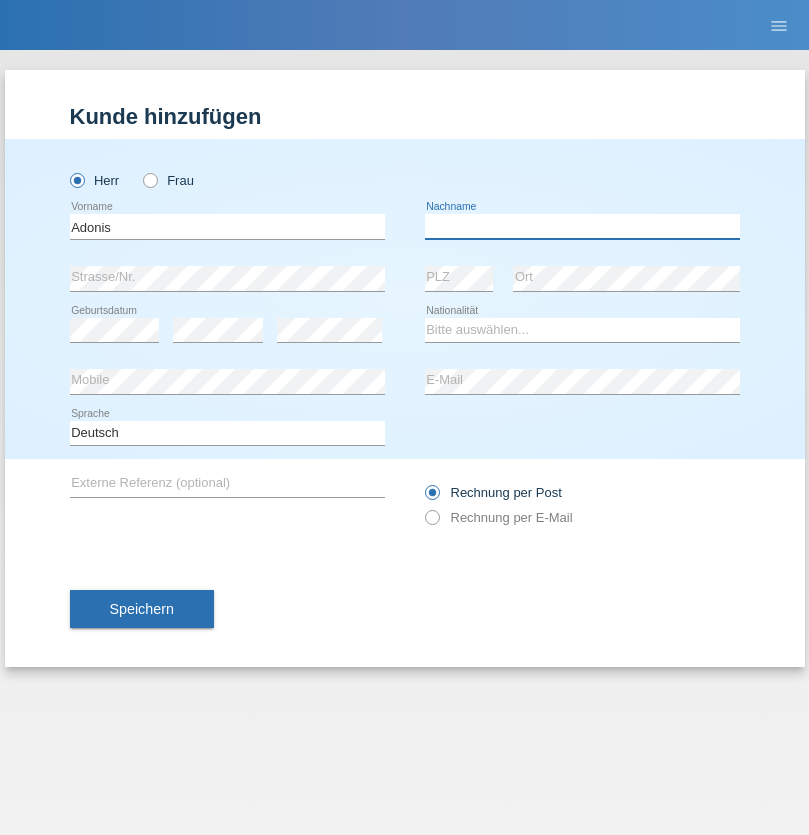 click at bounding box center [582, 226] 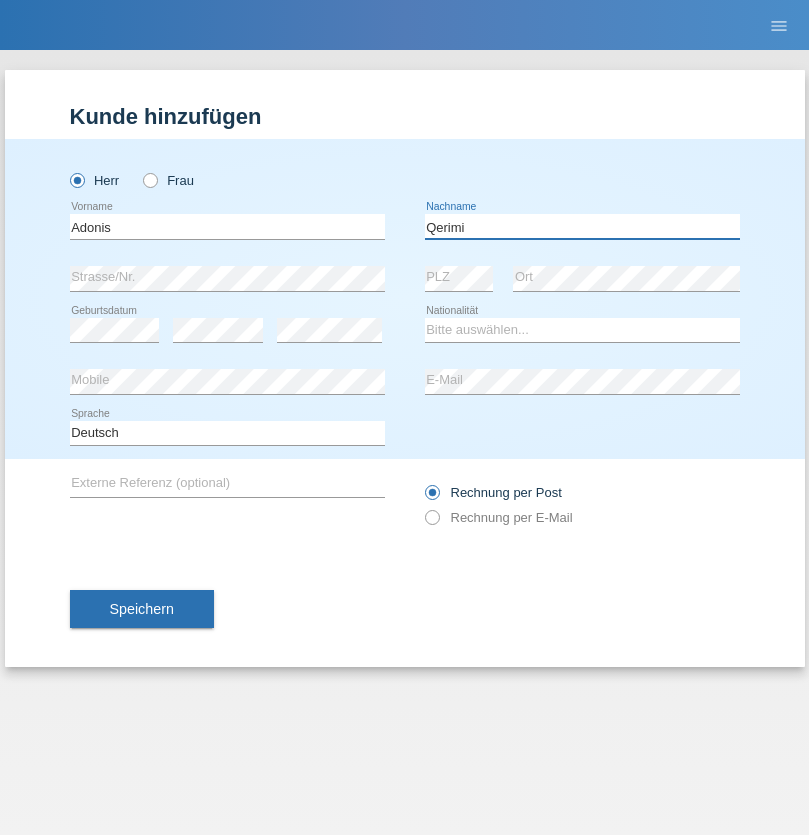 type on "Qerimi" 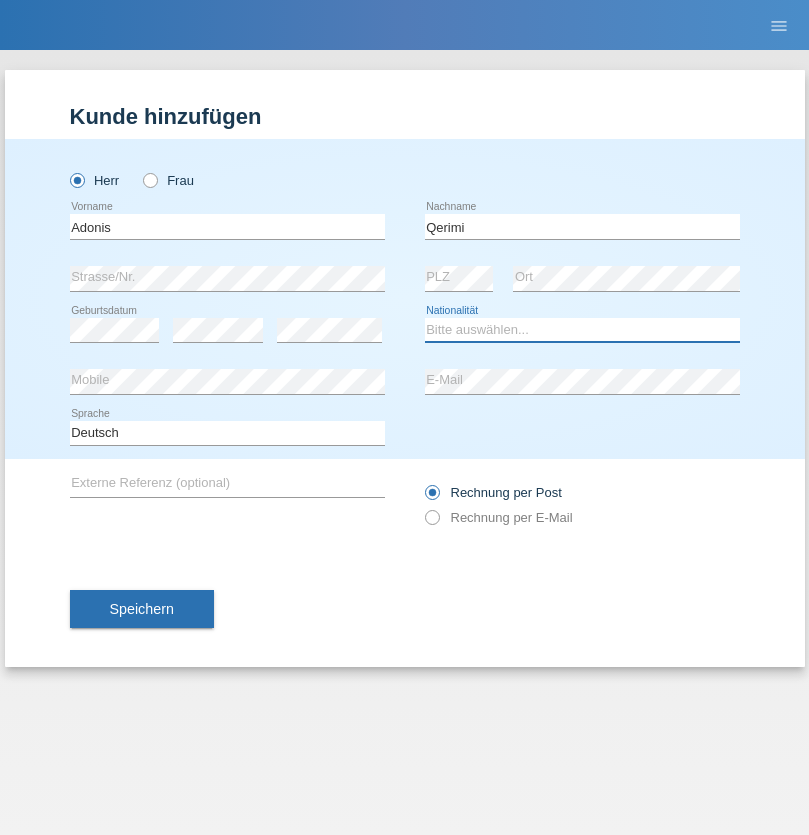 select on "XK" 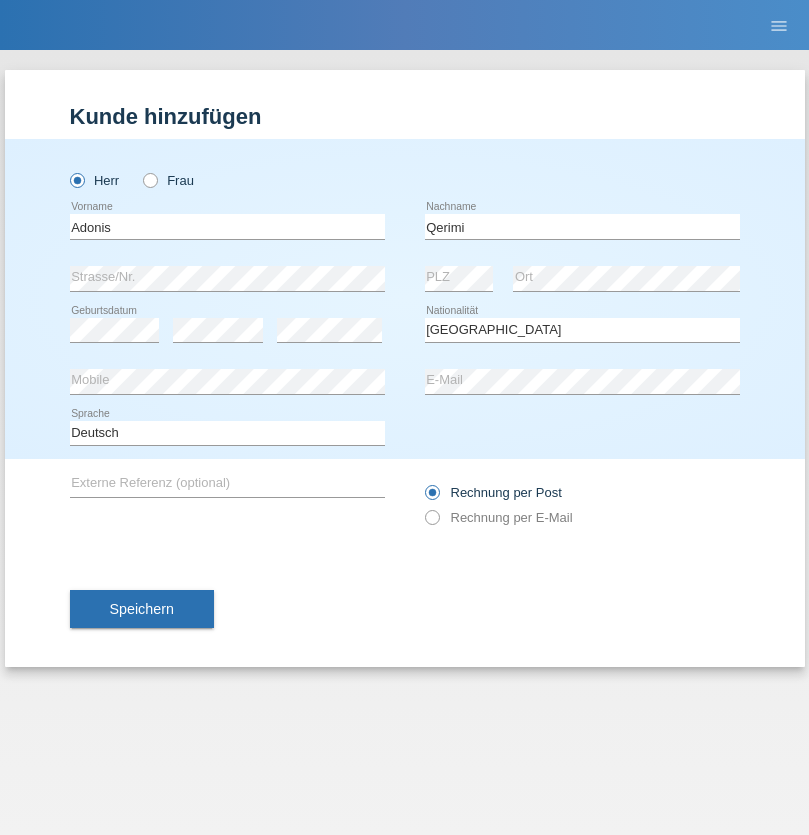 select on "C" 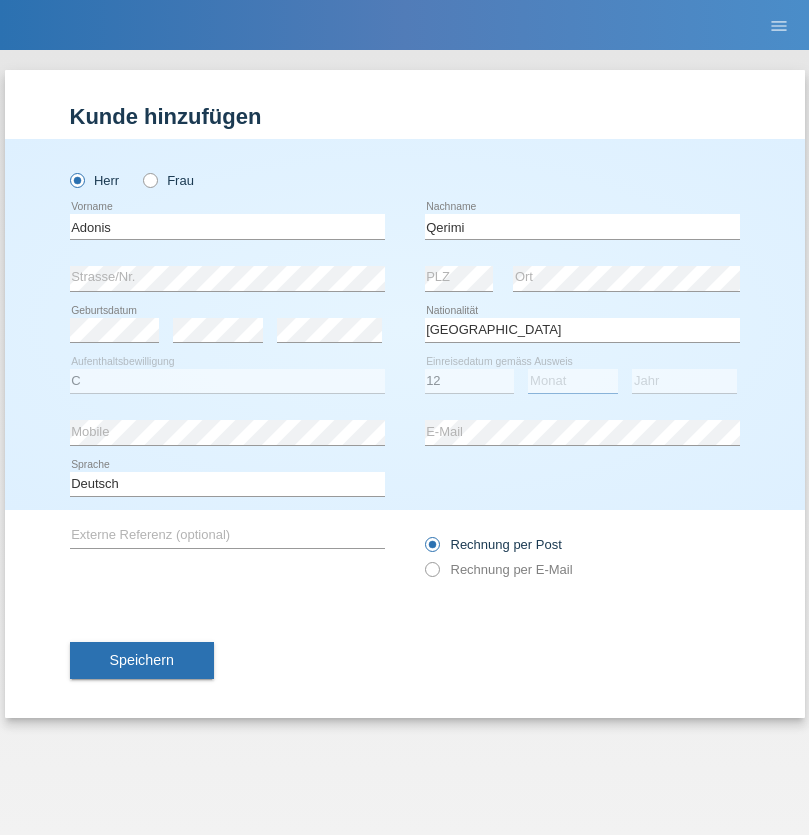 select on "07" 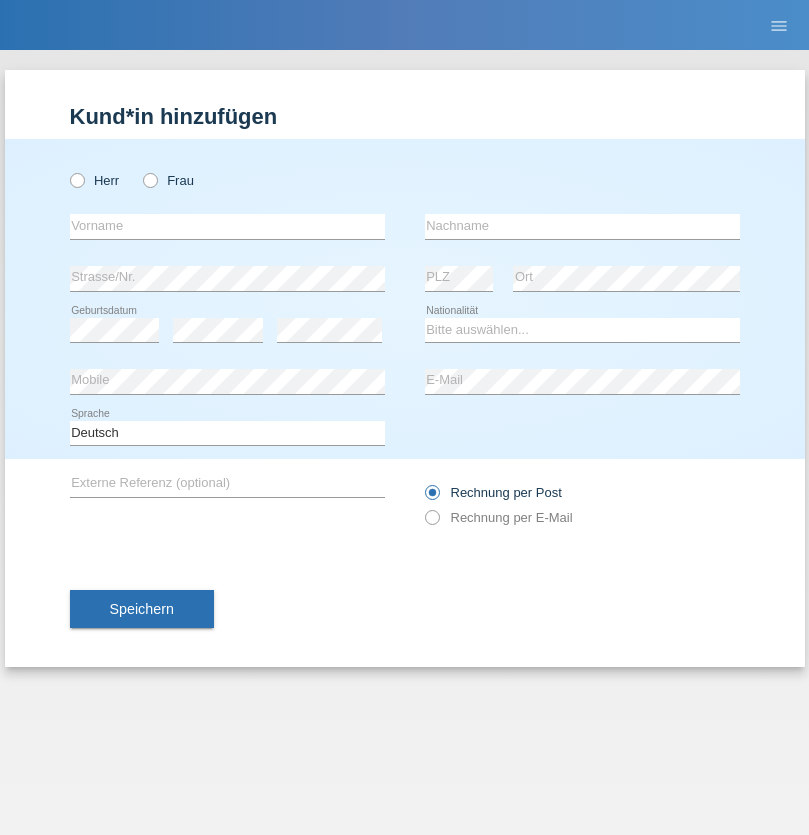 scroll, scrollTop: 0, scrollLeft: 0, axis: both 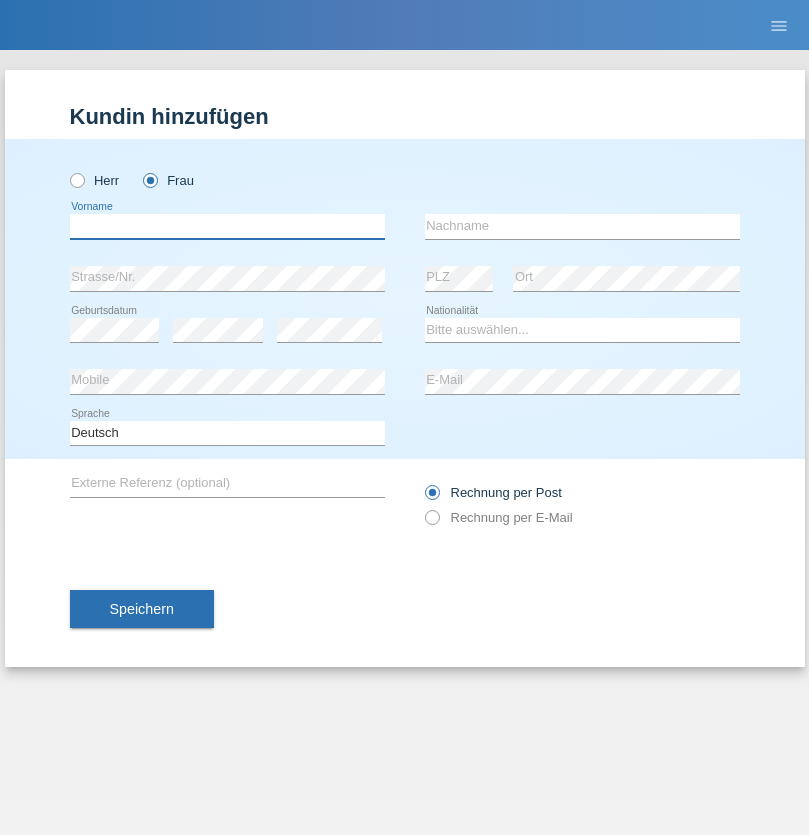 click at bounding box center (227, 226) 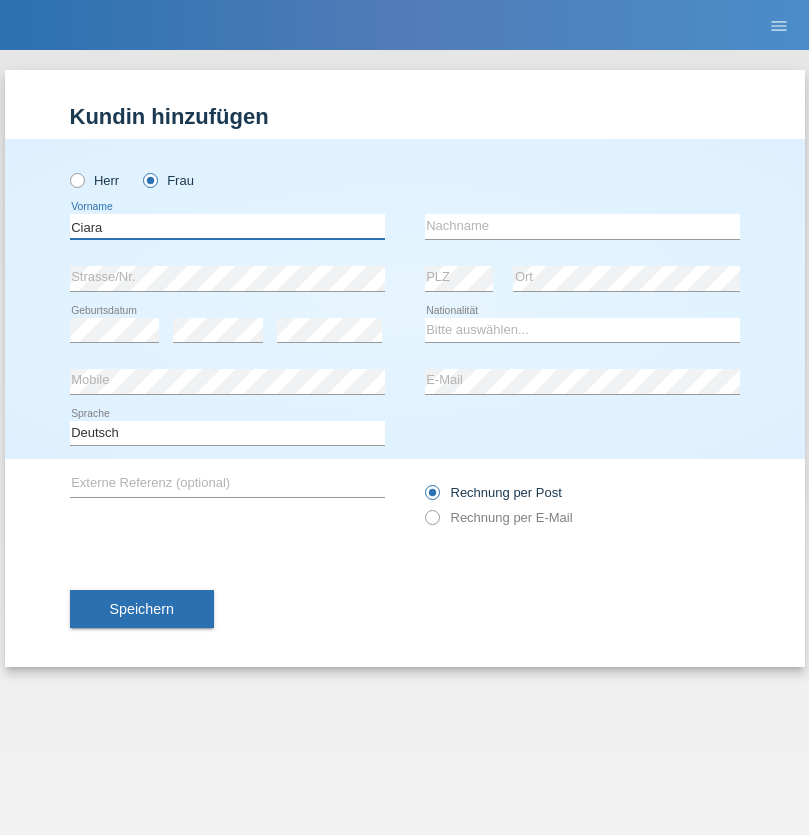 type on "Ciara" 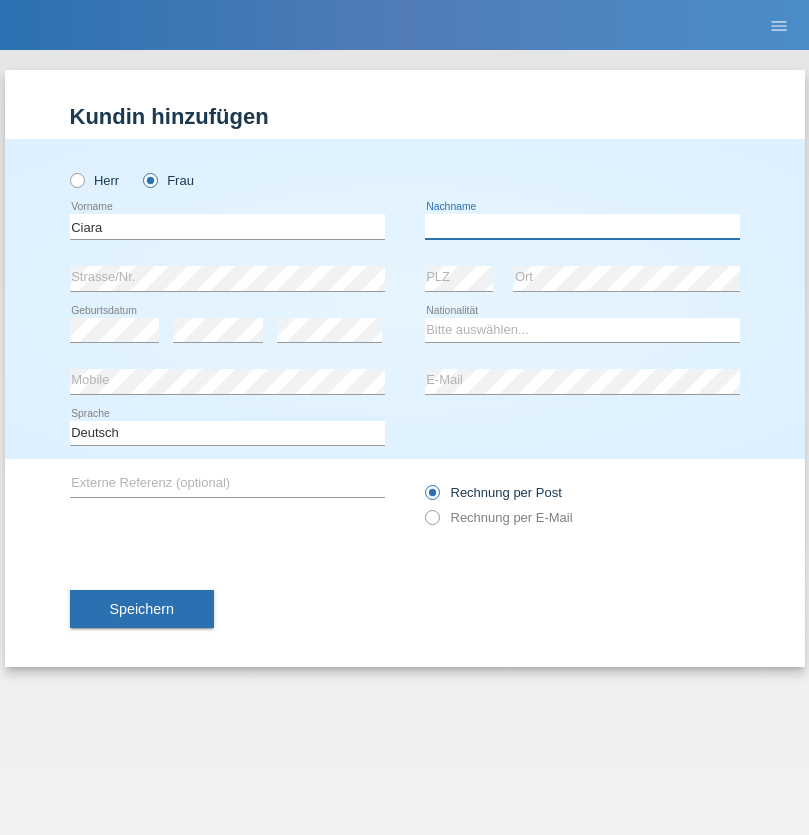 click at bounding box center [582, 226] 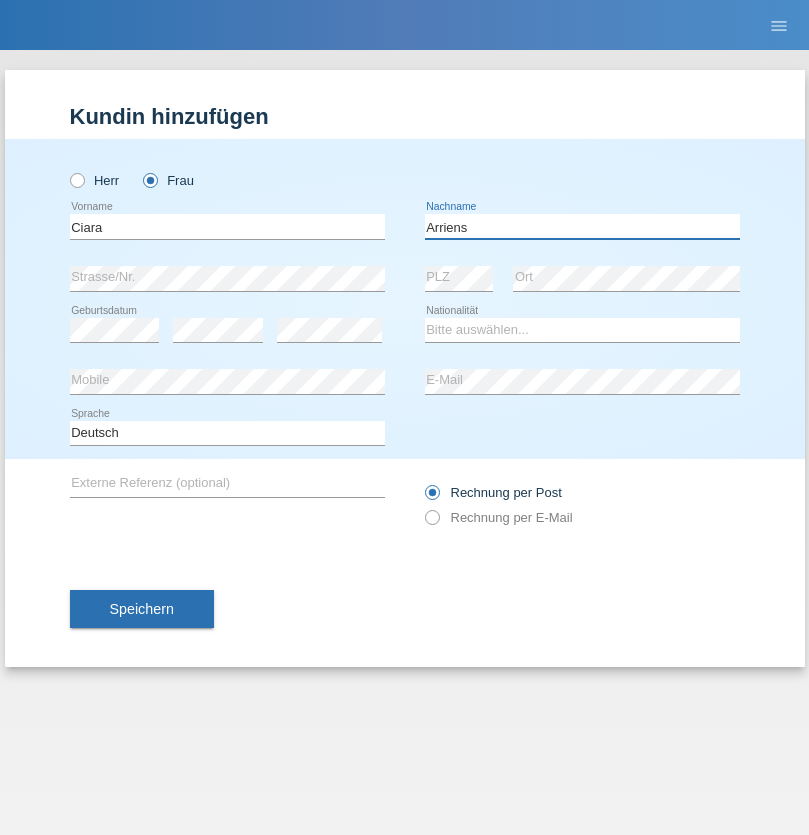 type on "Arriens" 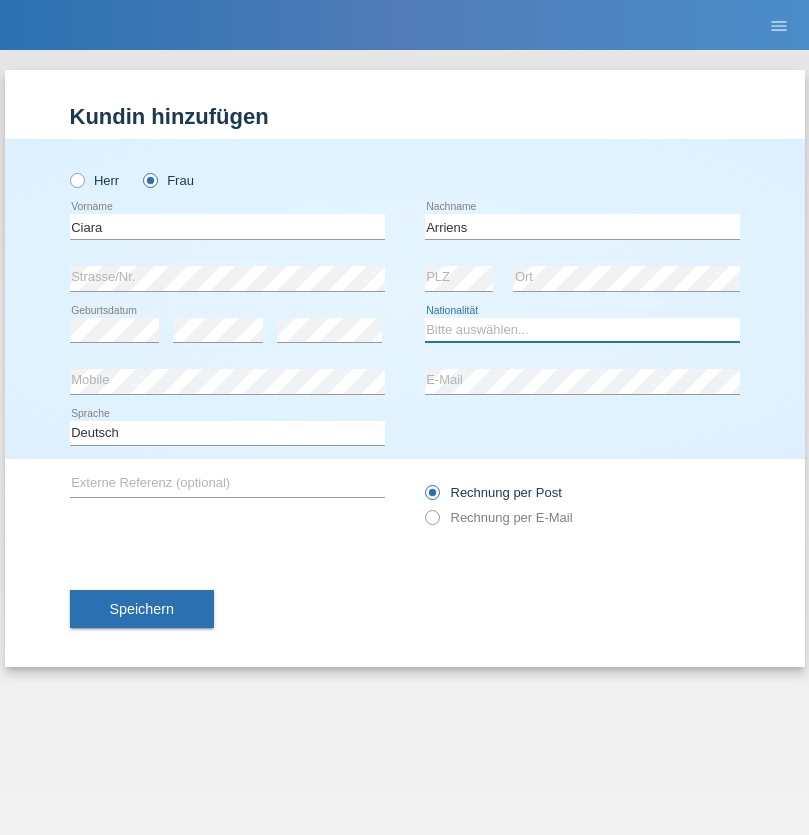 select on "CH" 